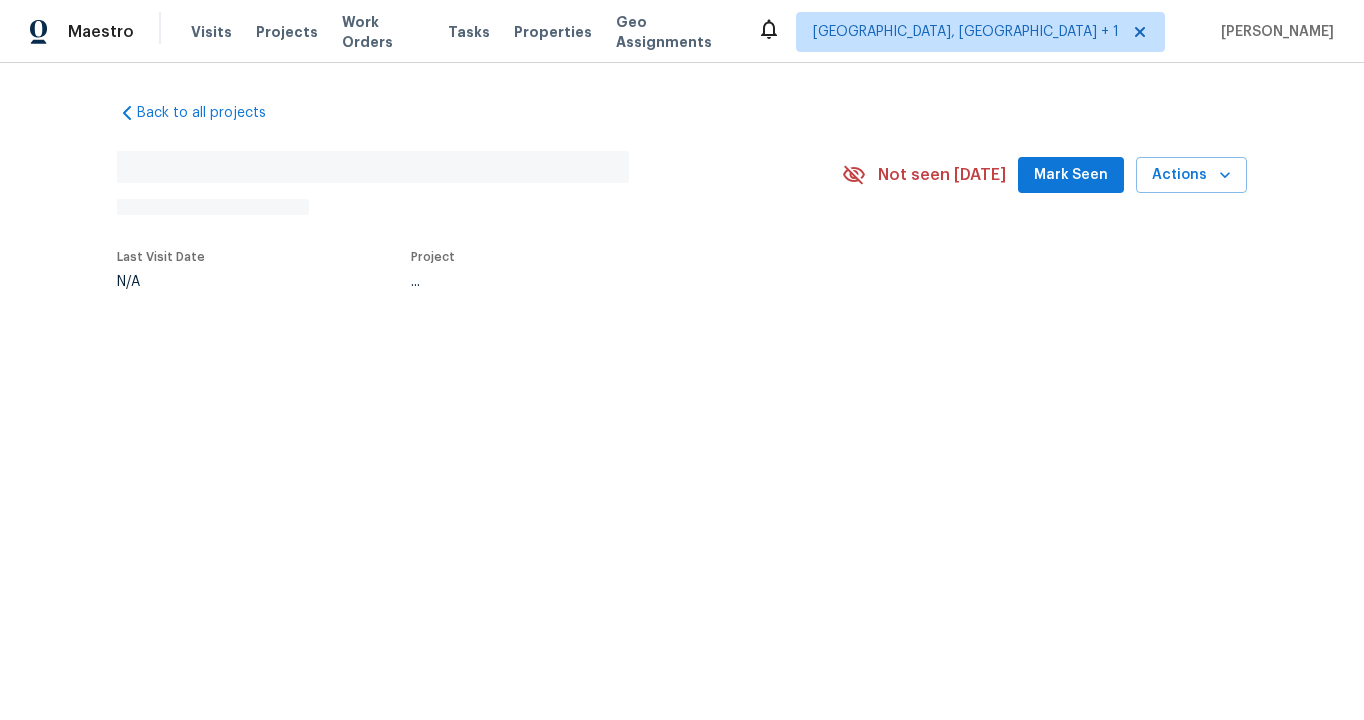scroll, scrollTop: 0, scrollLeft: 0, axis: both 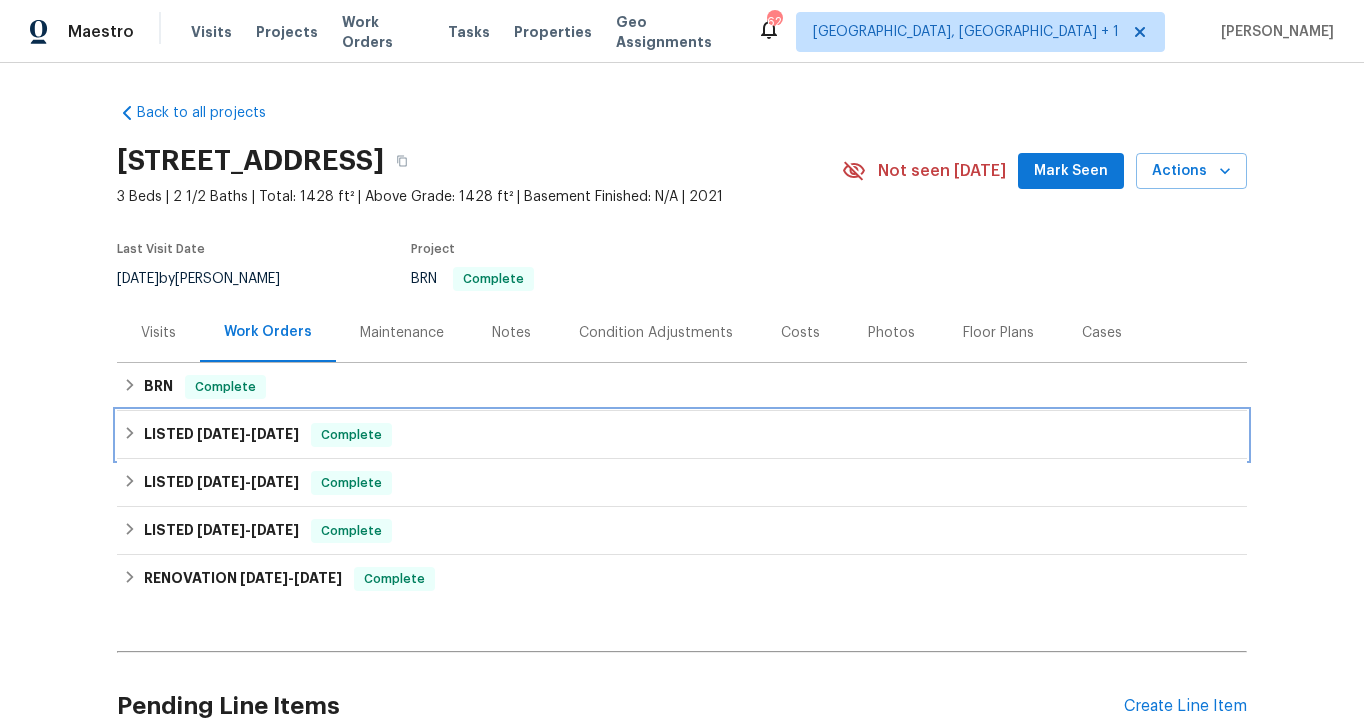 click on "6/19/25" at bounding box center [275, 434] 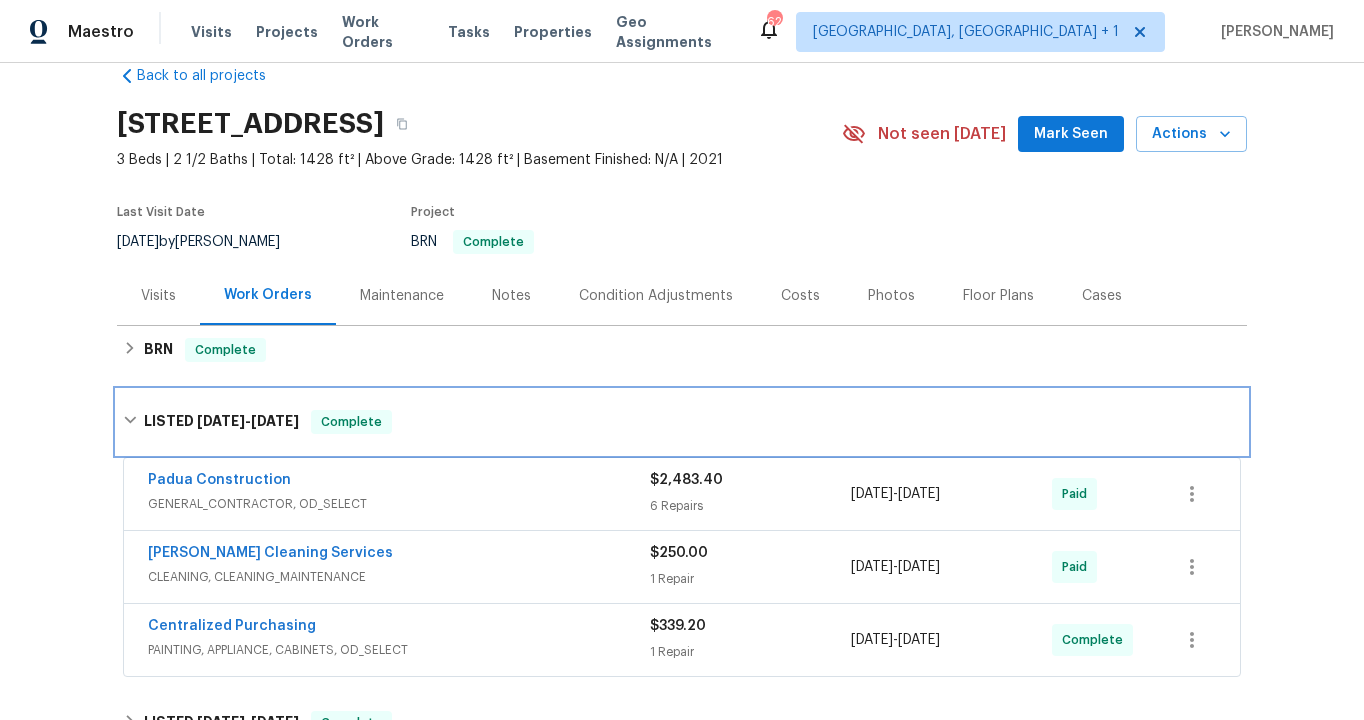 scroll, scrollTop: 36, scrollLeft: 0, axis: vertical 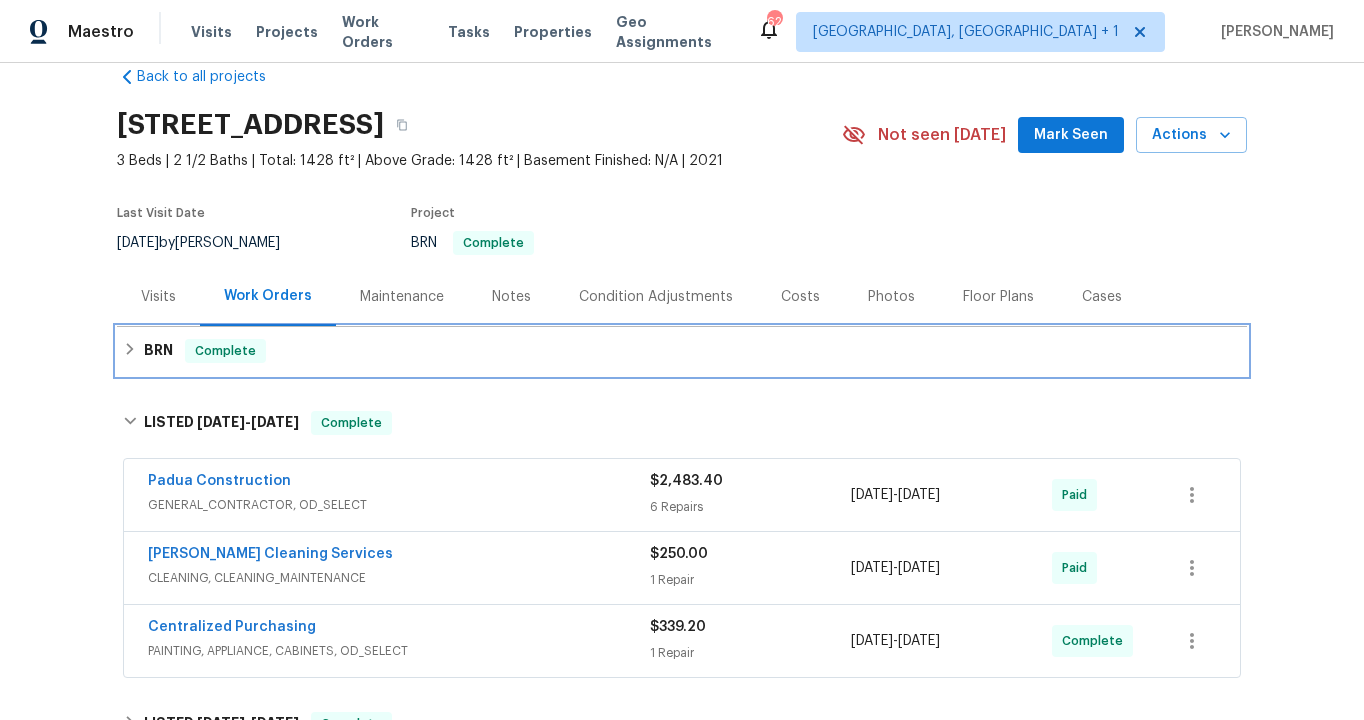 click on "BRN" at bounding box center [158, 351] 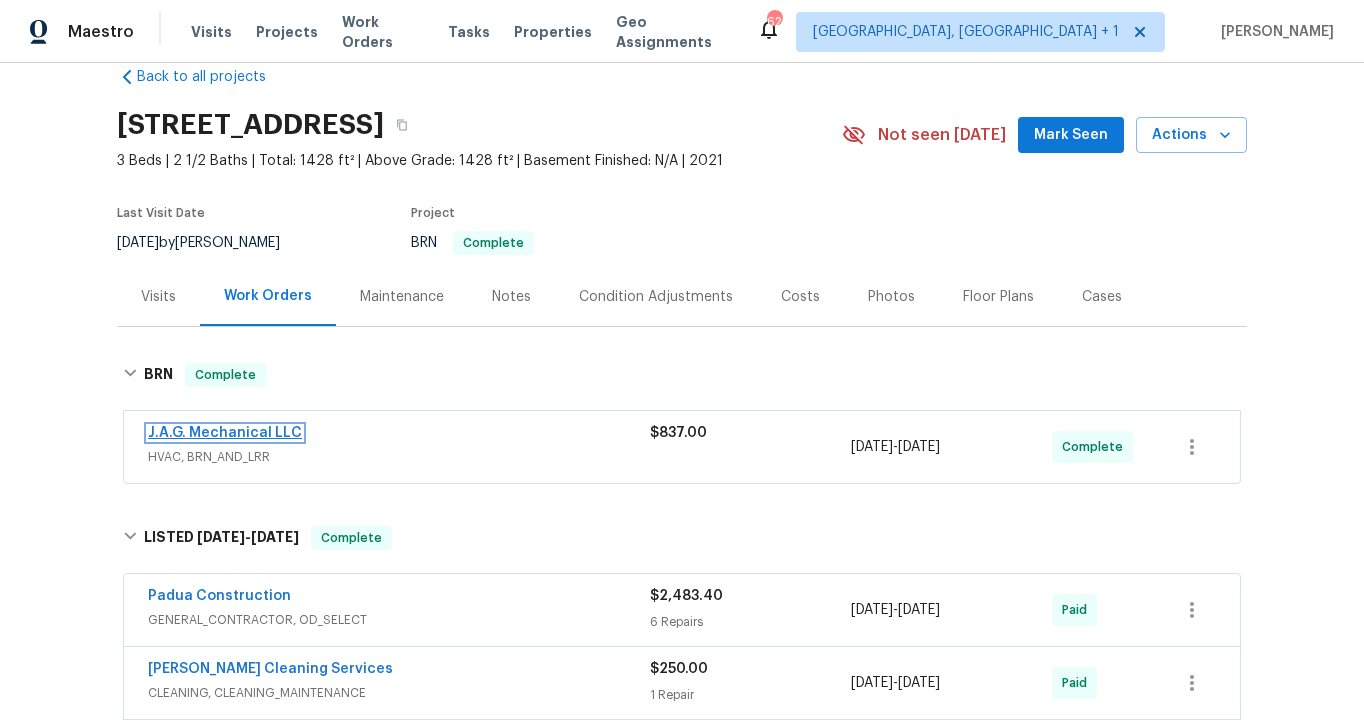 click on "J.A.G. Mechanical LLC" at bounding box center [225, 433] 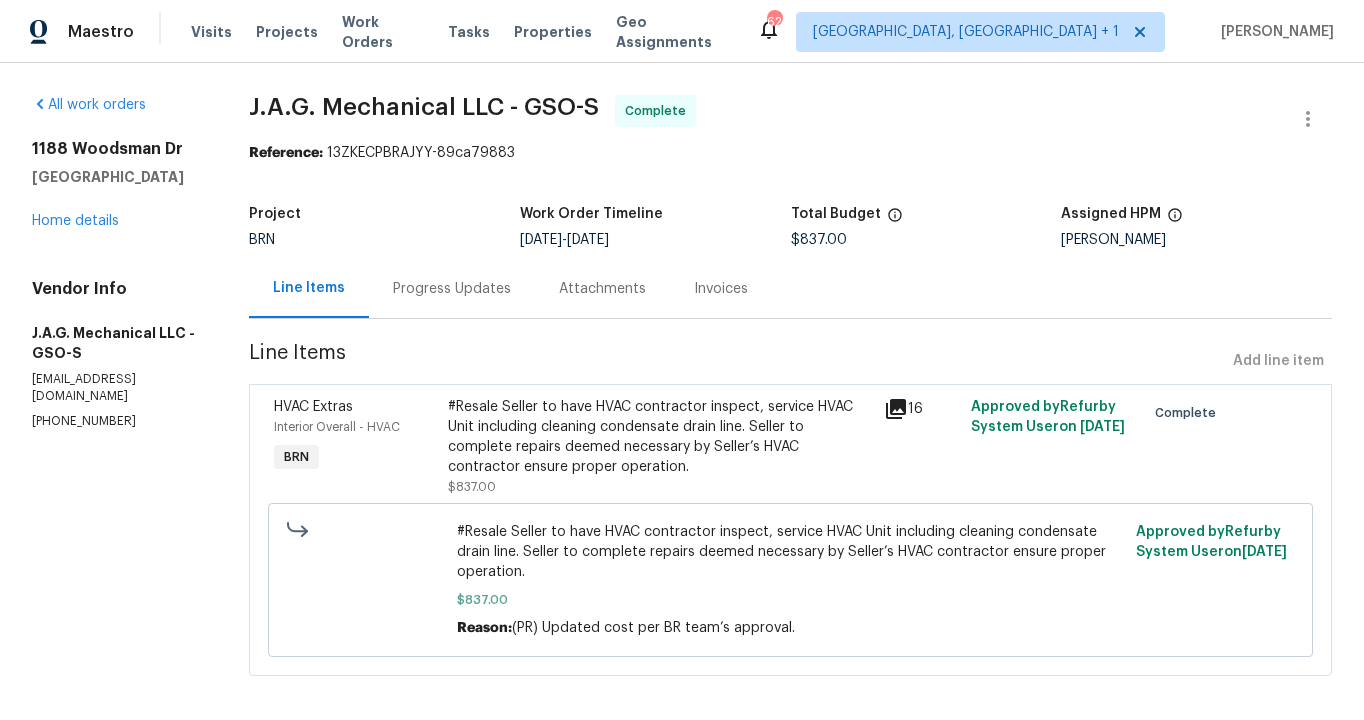 click on "Invoices" at bounding box center [721, 289] 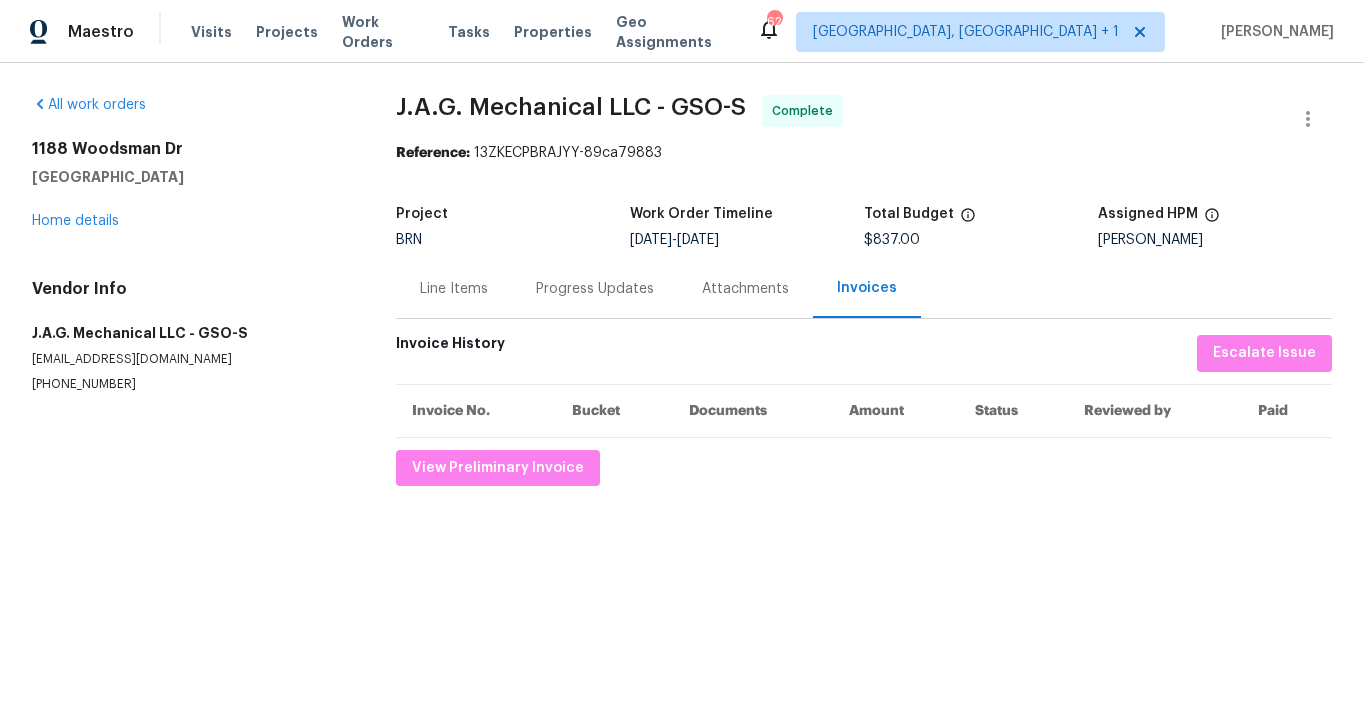 click on "Line Items" at bounding box center (454, 289) 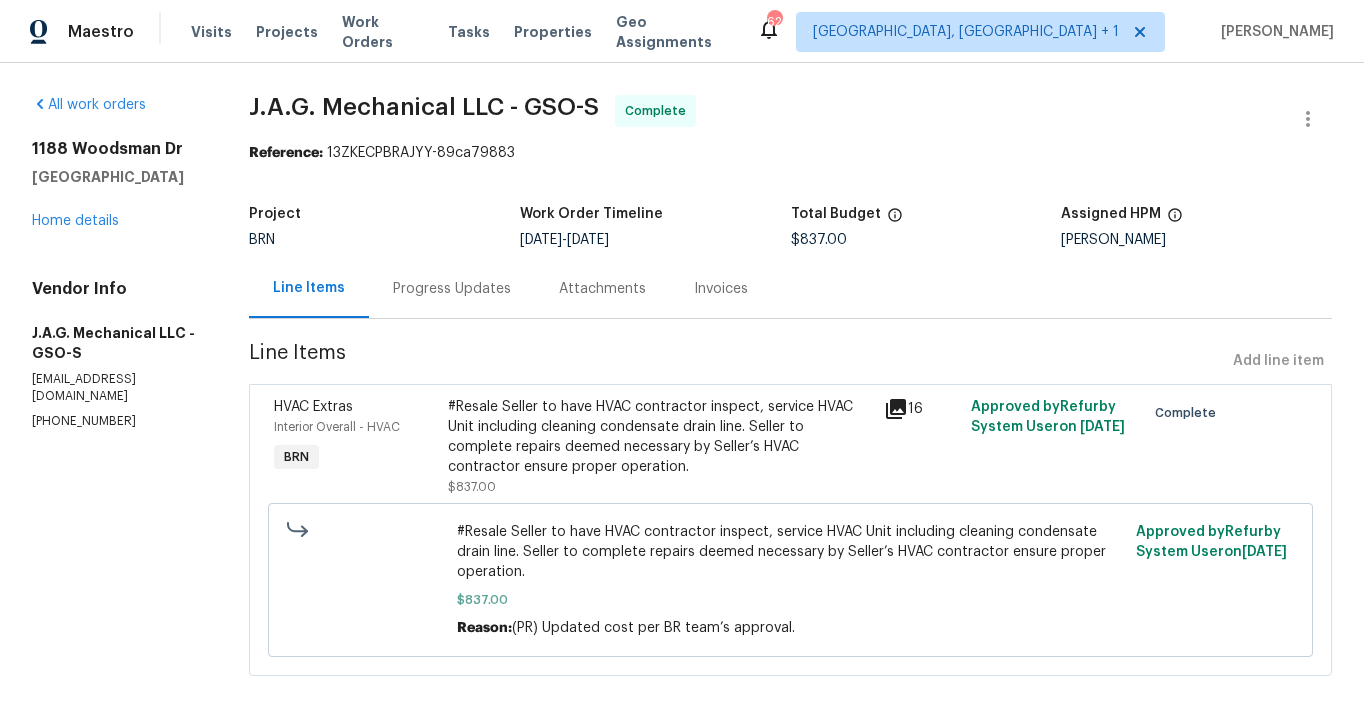 click on "Progress Updates" at bounding box center [452, 289] 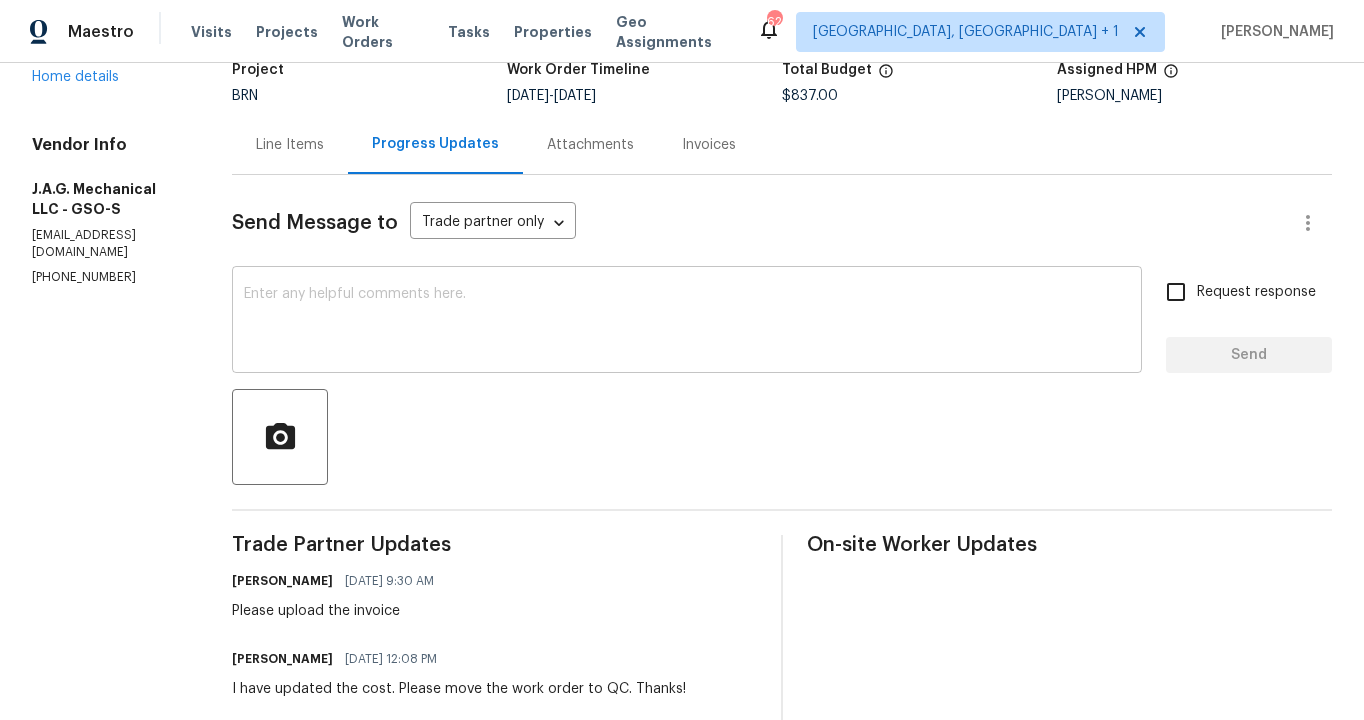 scroll, scrollTop: 44, scrollLeft: 0, axis: vertical 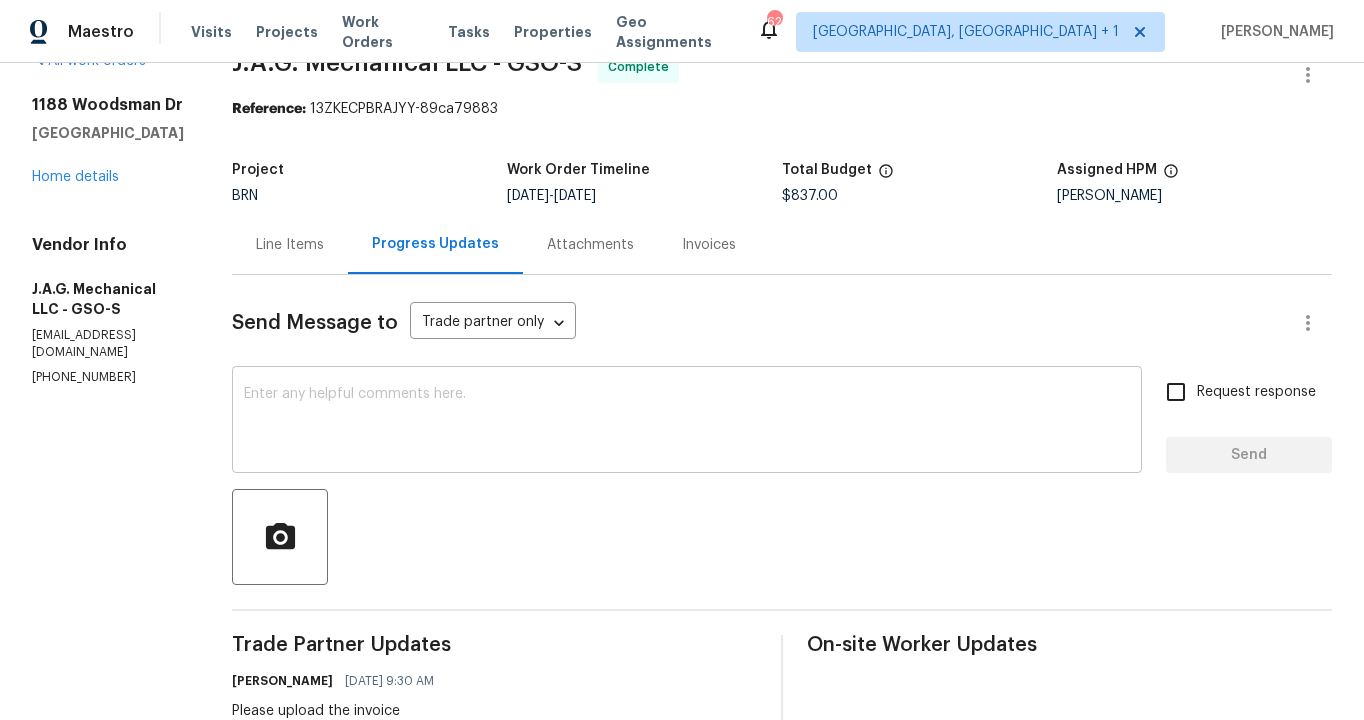 click at bounding box center (687, 422) 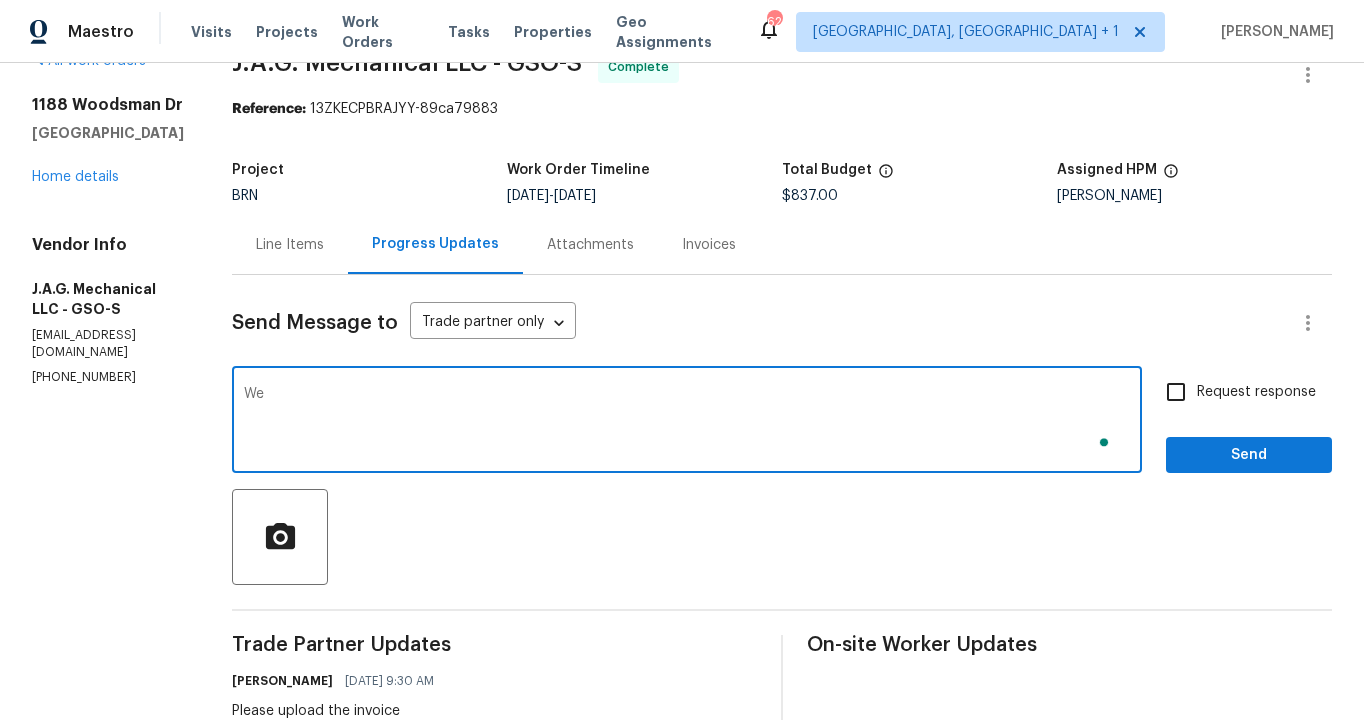 scroll, scrollTop: 44, scrollLeft: 0, axis: vertical 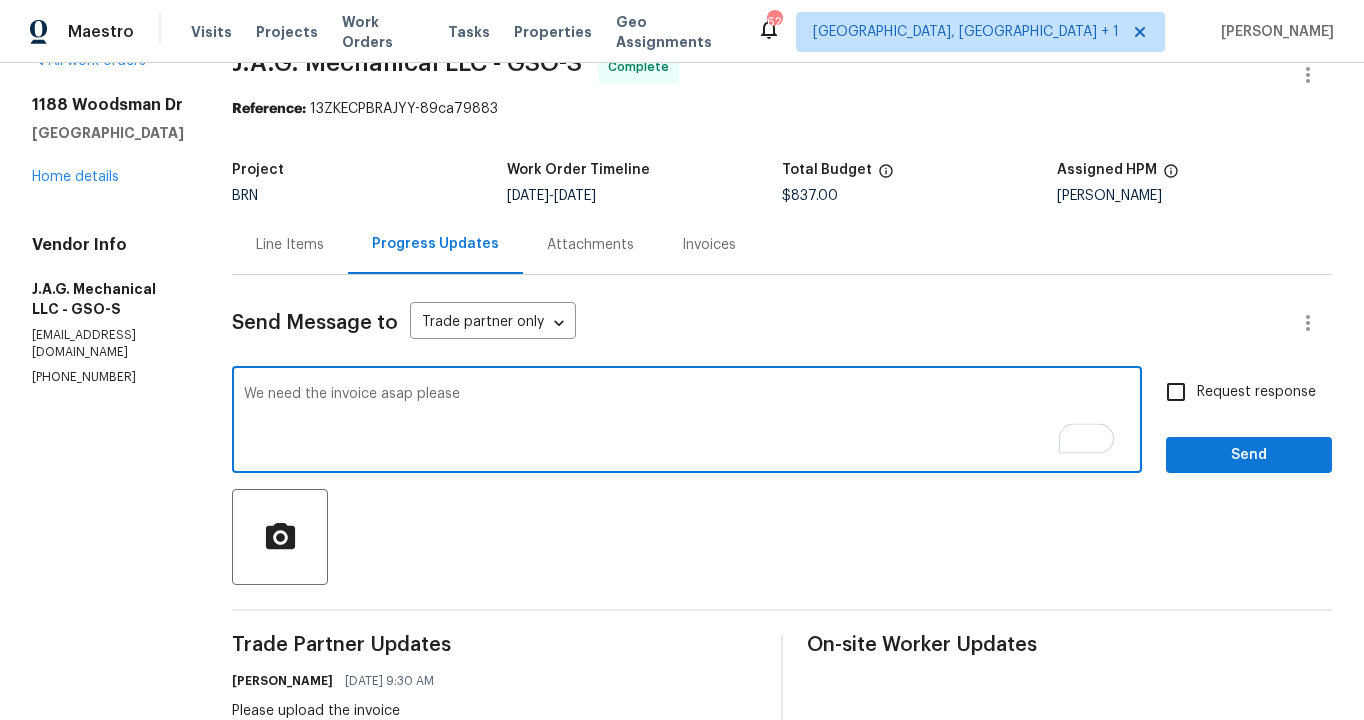 type on "We need the invoice asap please" 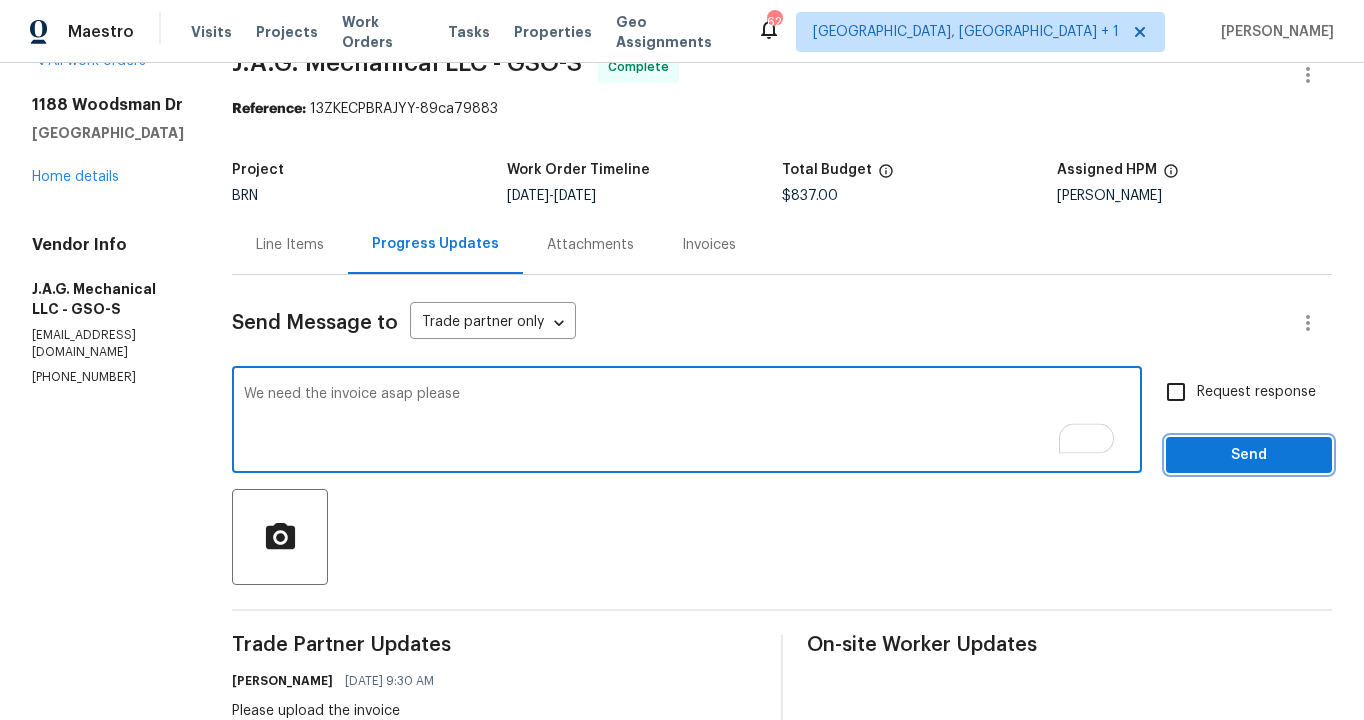 click on "Send" at bounding box center [1249, 455] 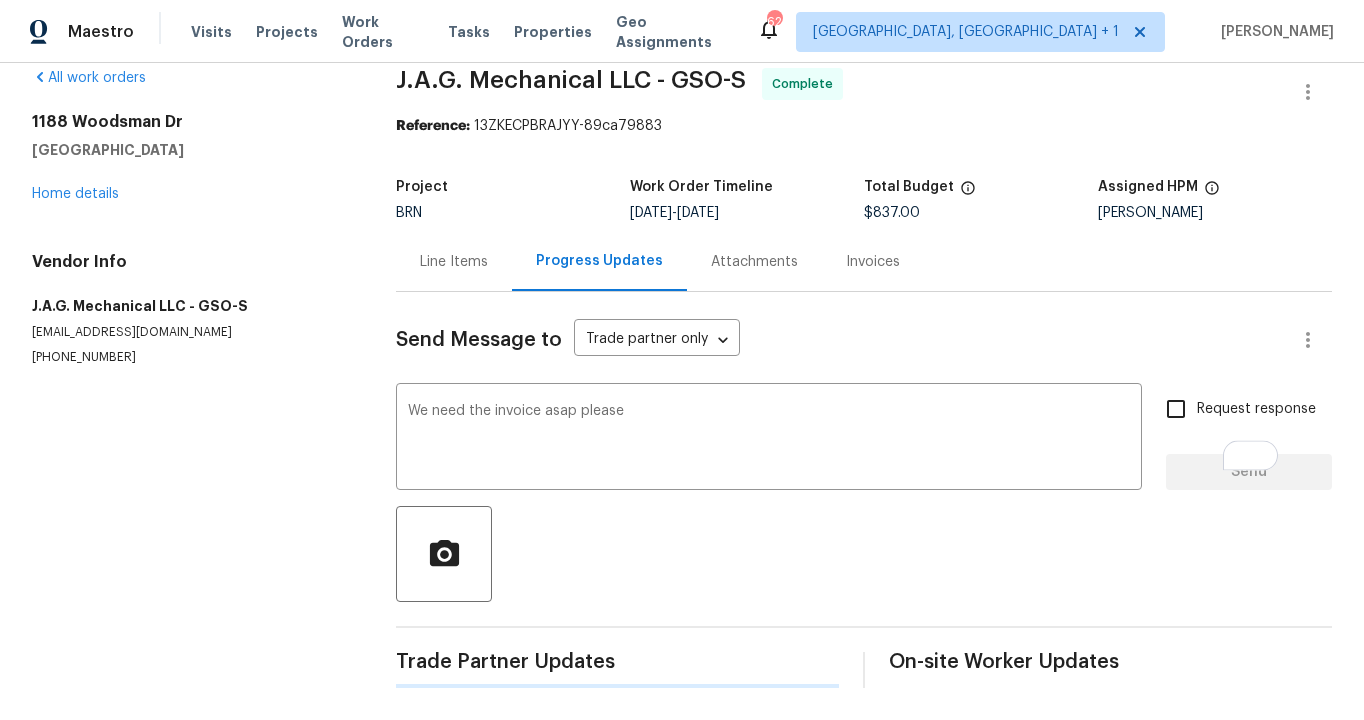 scroll, scrollTop: 43, scrollLeft: 0, axis: vertical 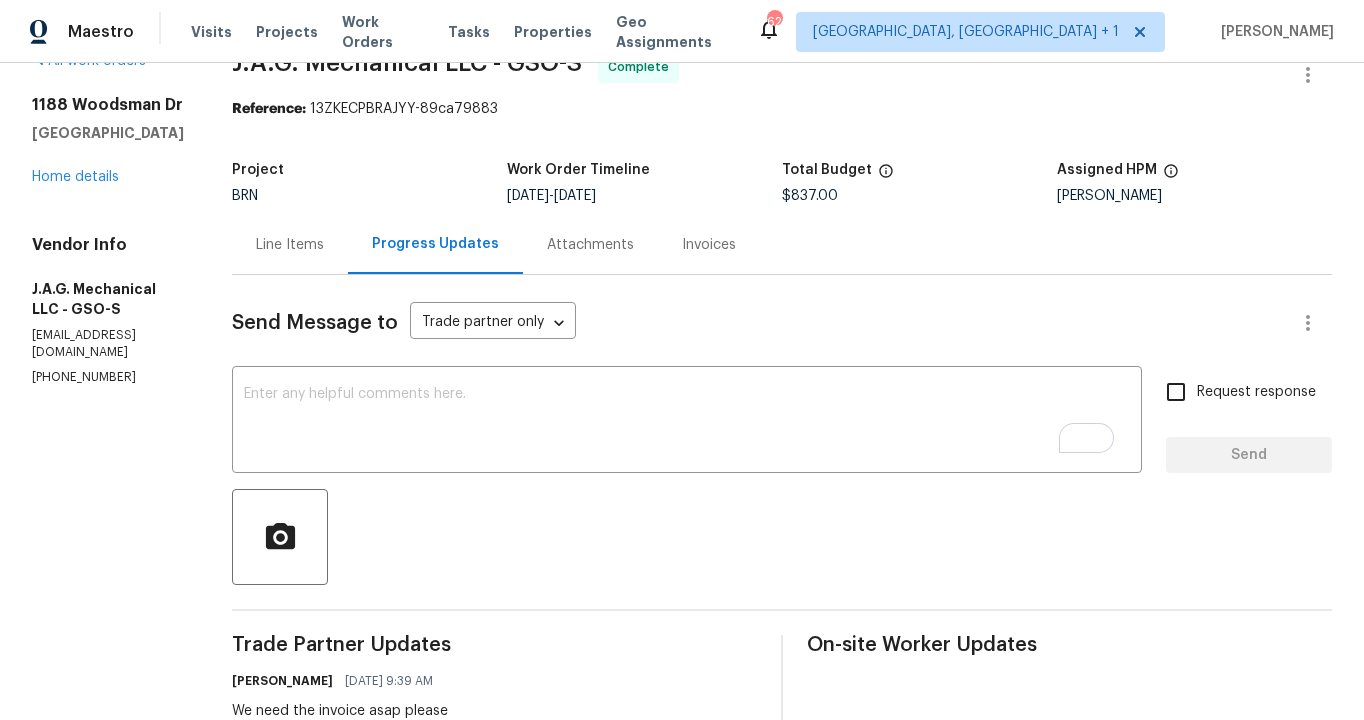 click on "Line Items" at bounding box center [290, 244] 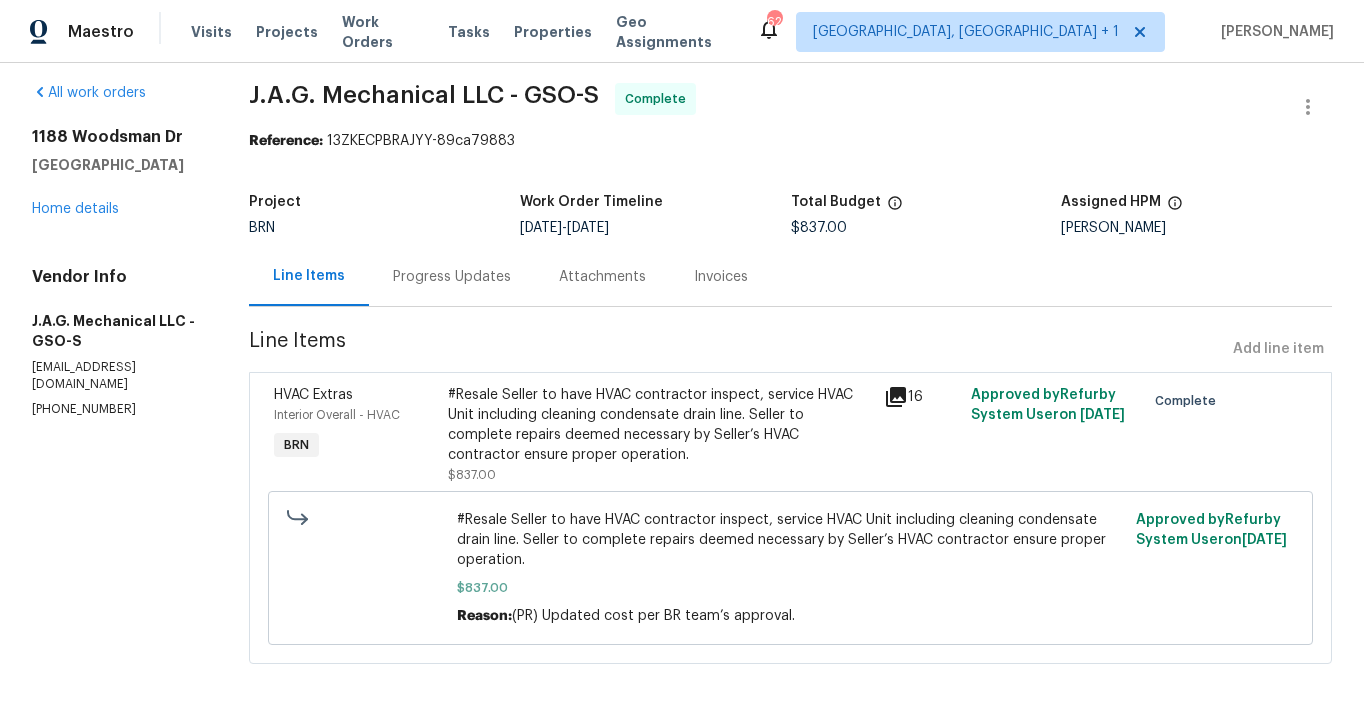 scroll, scrollTop: 30, scrollLeft: 0, axis: vertical 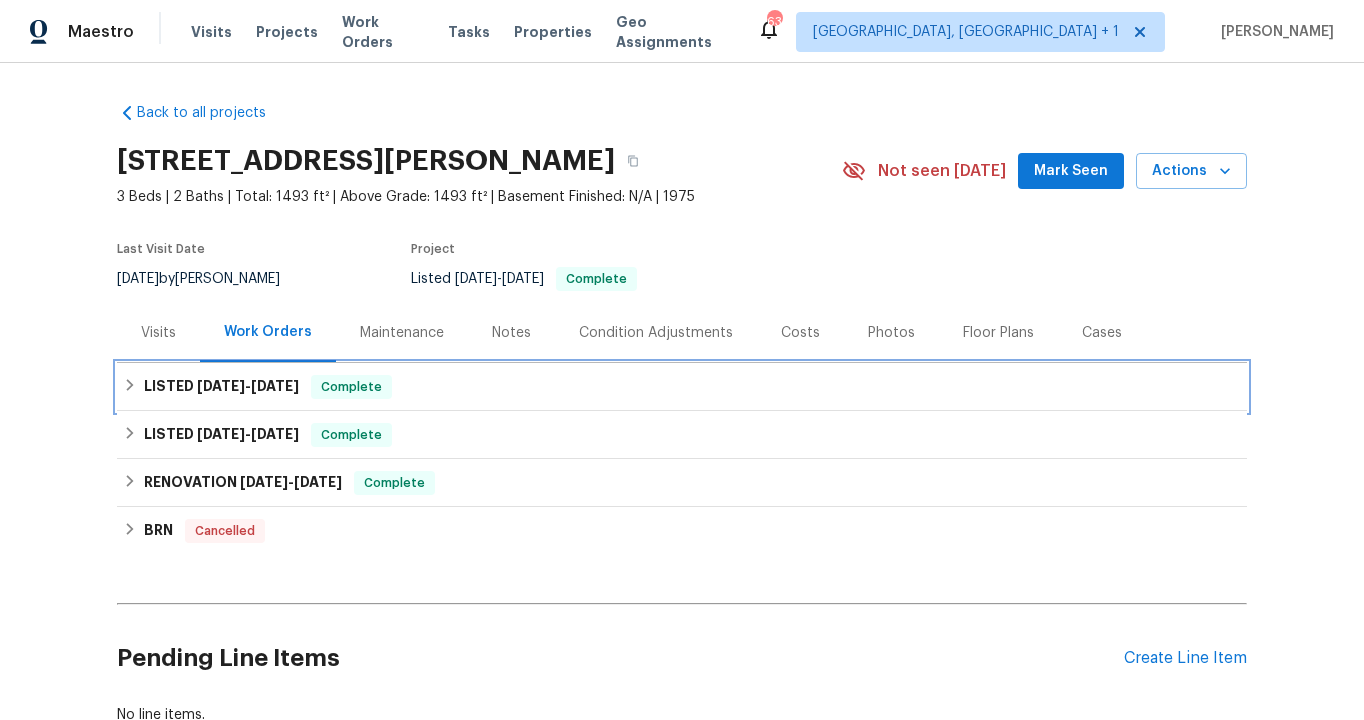 click on "6/3/25  -  6/13/25" at bounding box center (248, 386) 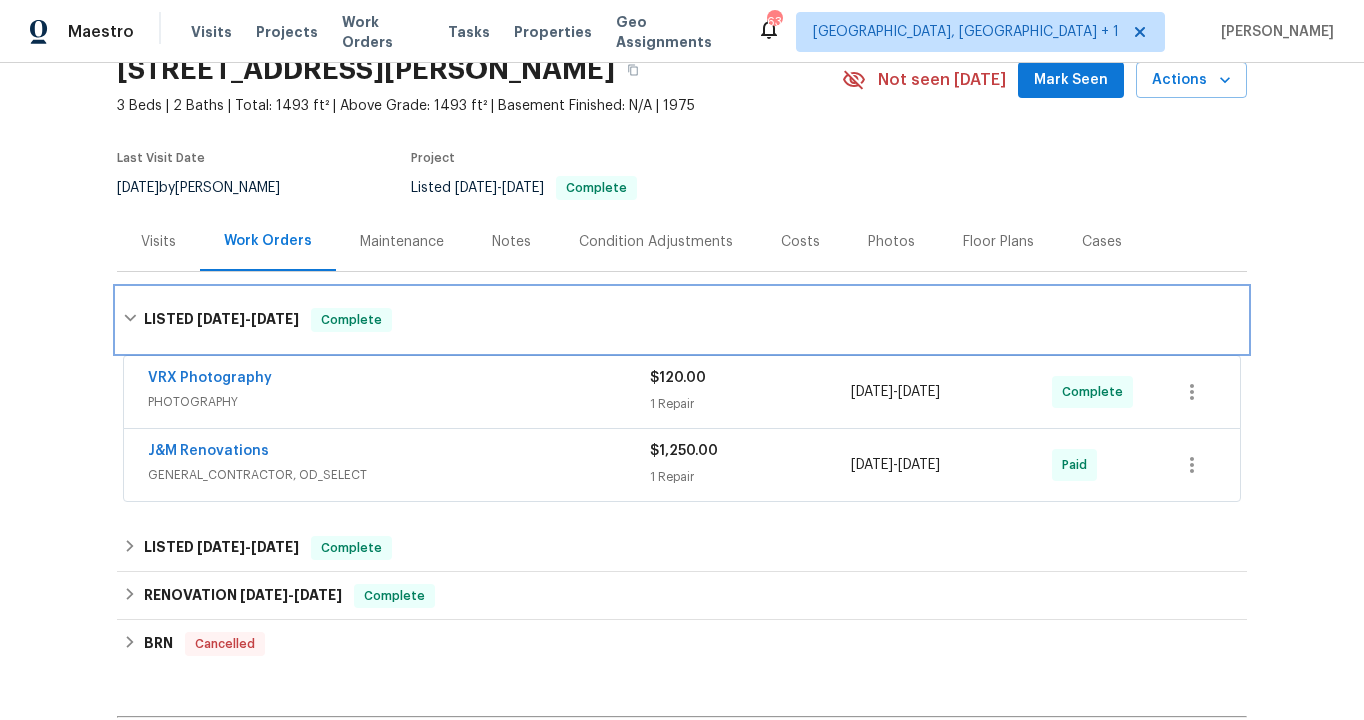scroll, scrollTop: 94, scrollLeft: 0, axis: vertical 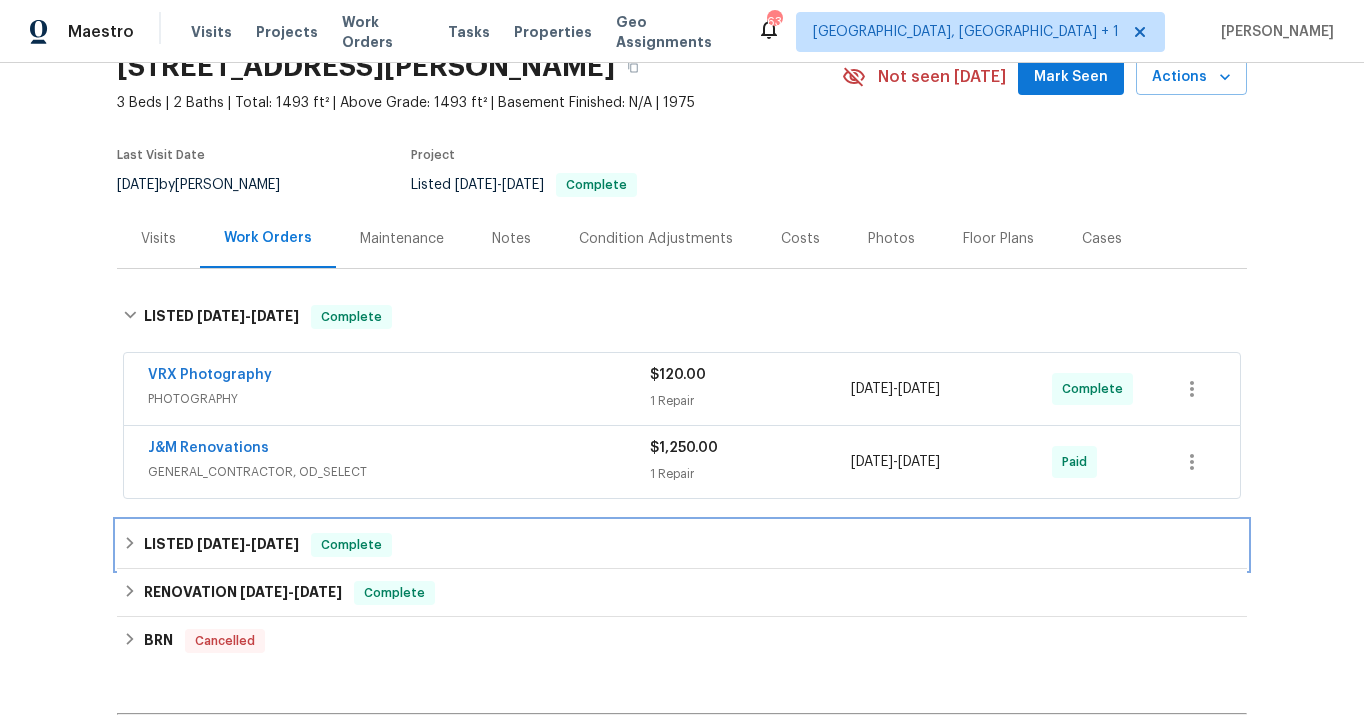click on "4/14/25" at bounding box center [275, 544] 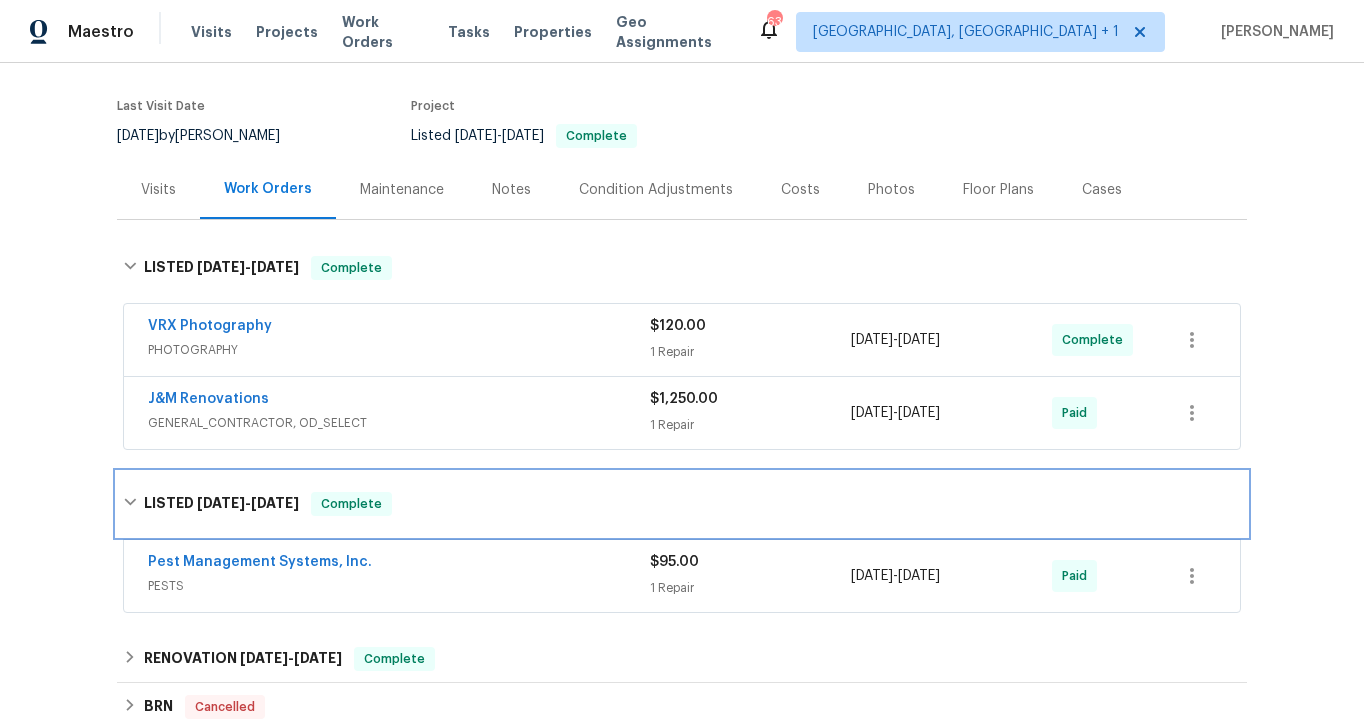 scroll, scrollTop: 143, scrollLeft: 0, axis: vertical 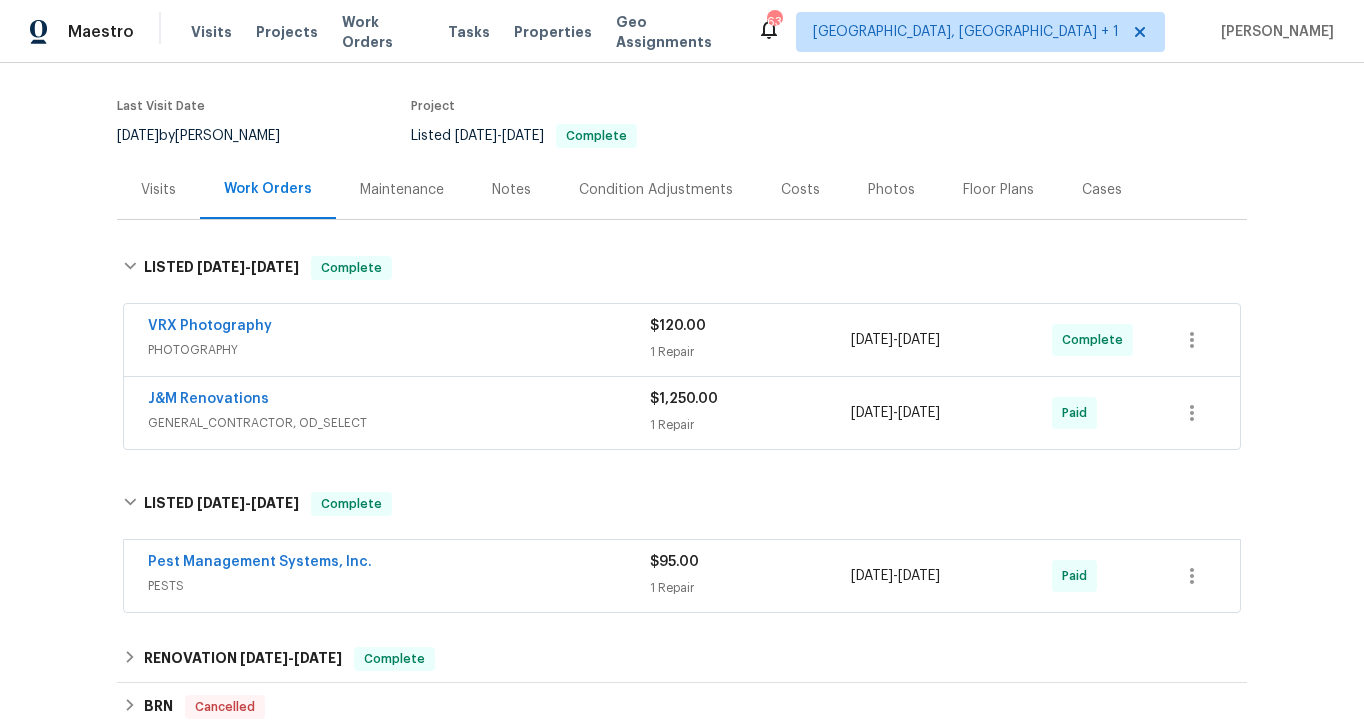 click on "GENERAL_CONTRACTOR, OD_SELECT" at bounding box center [399, 423] 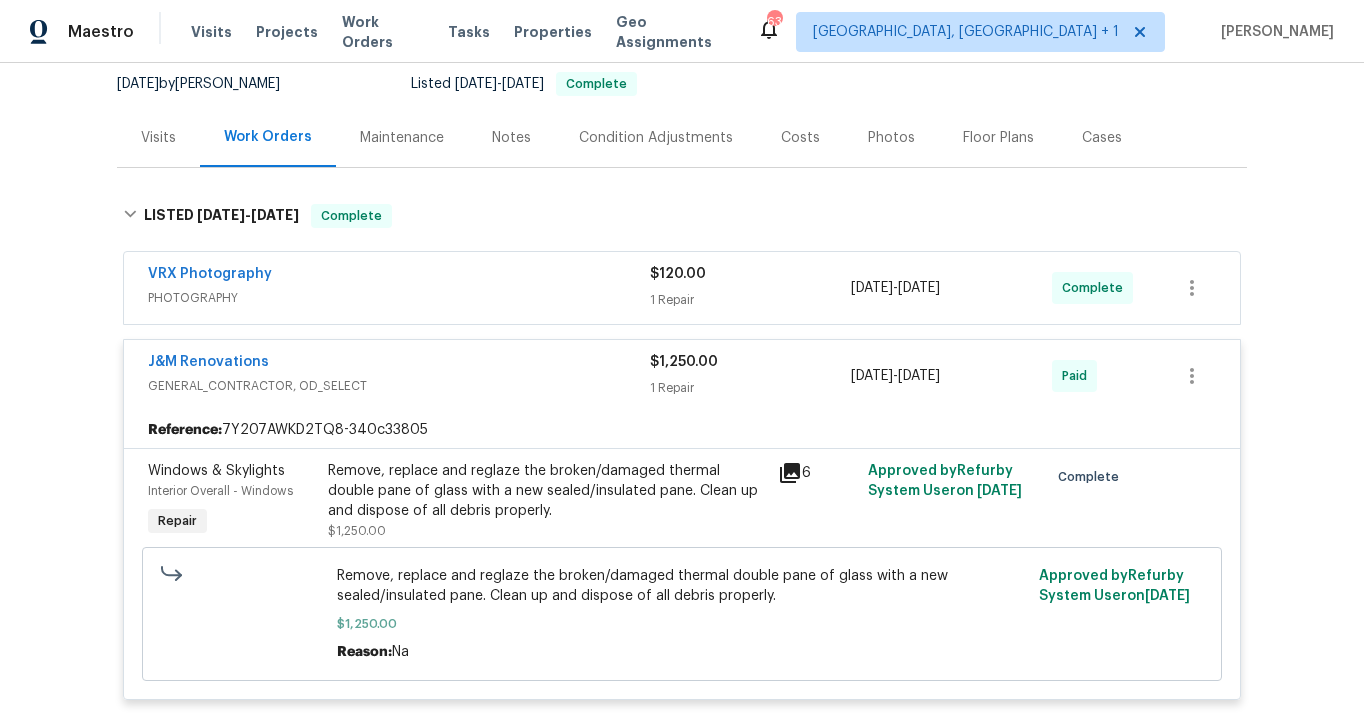 scroll, scrollTop: 197, scrollLeft: 0, axis: vertical 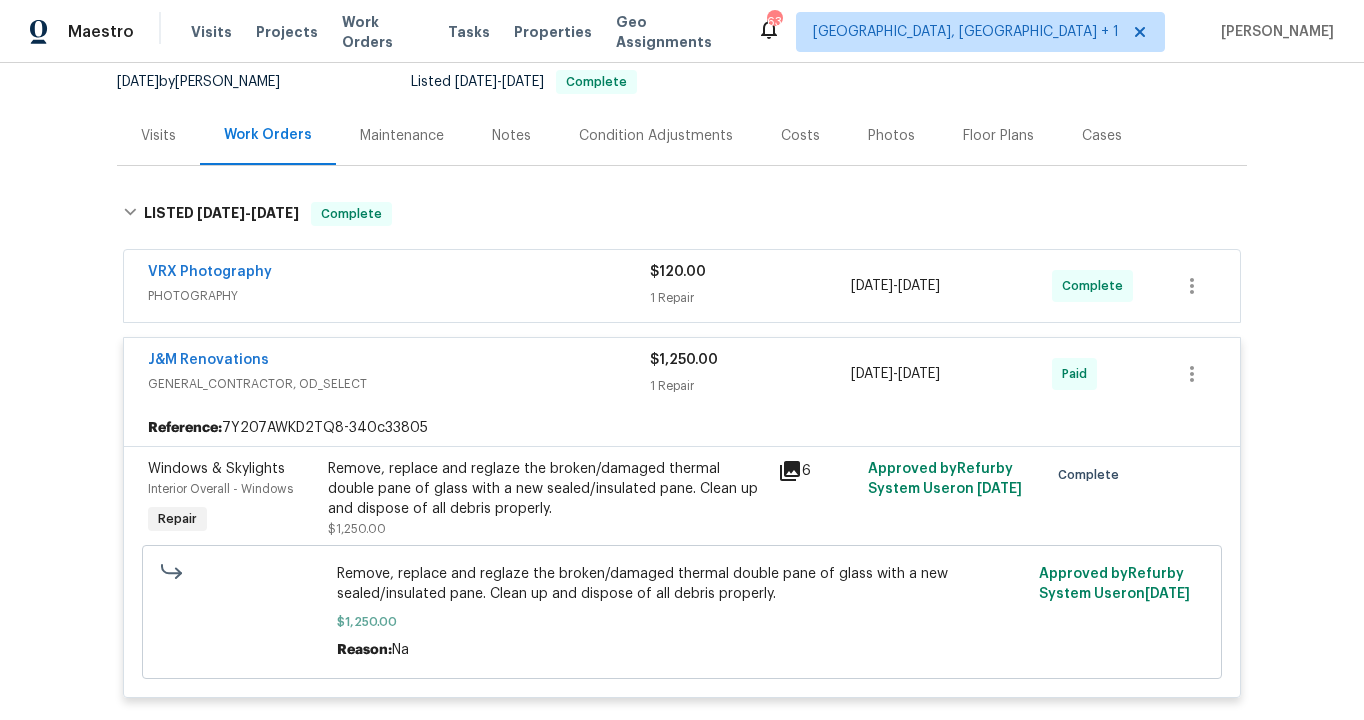 click on "J&M Renovations" at bounding box center [399, 362] 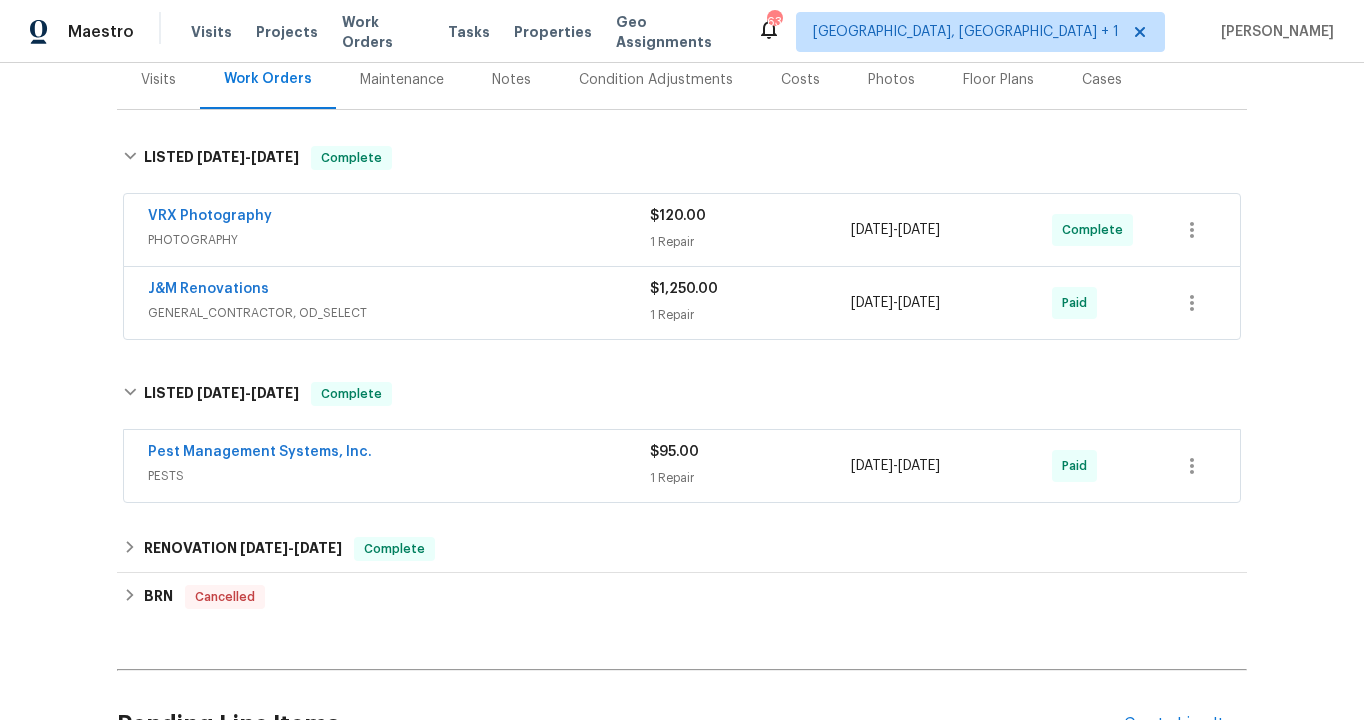 scroll, scrollTop: 255, scrollLeft: 0, axis: vertical 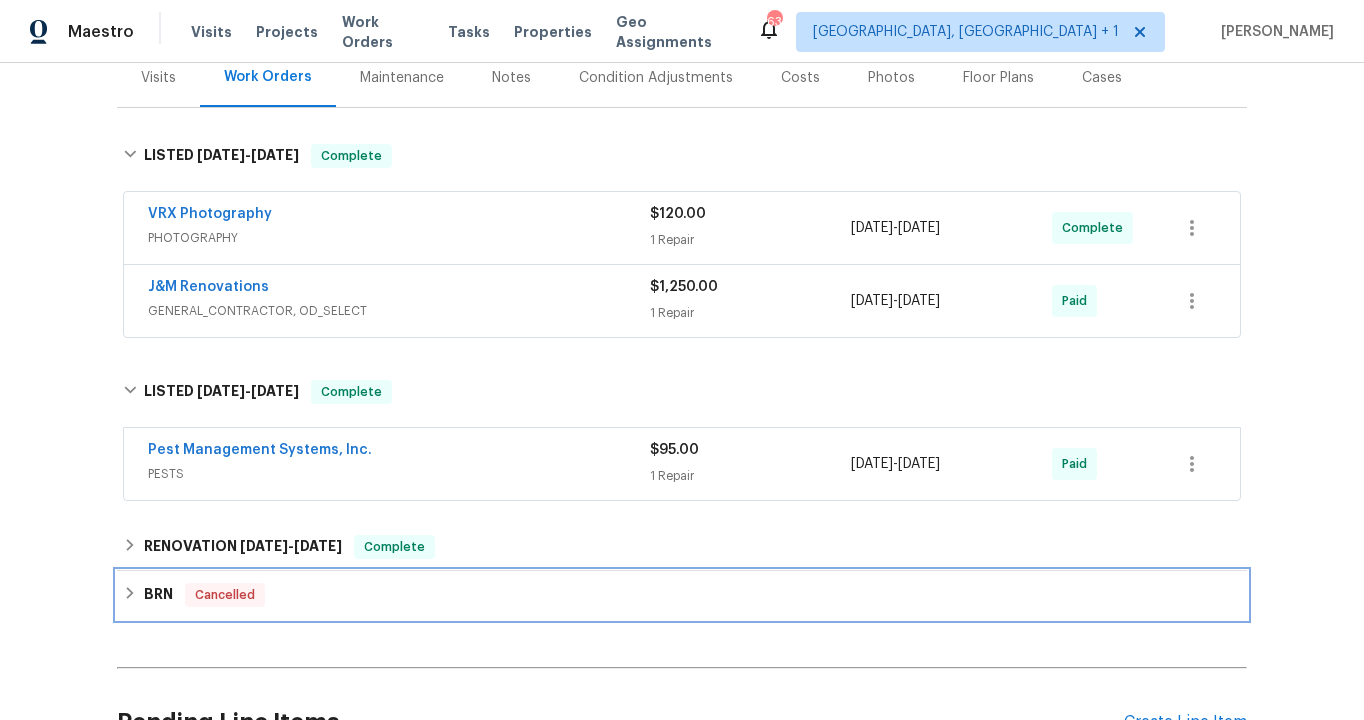 click on "BRN" at bounding box center (158, 595) 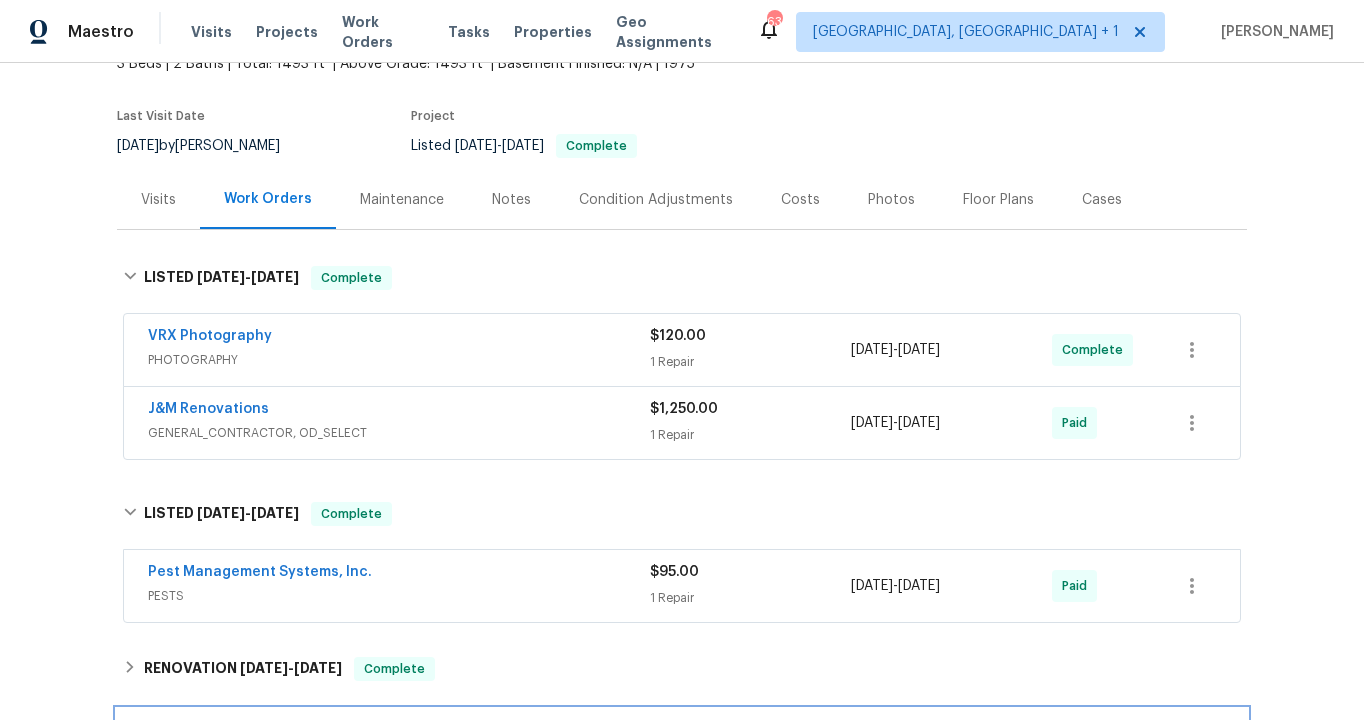 scroll, scrollTop: 0, scrollLeft: 0, axis: both 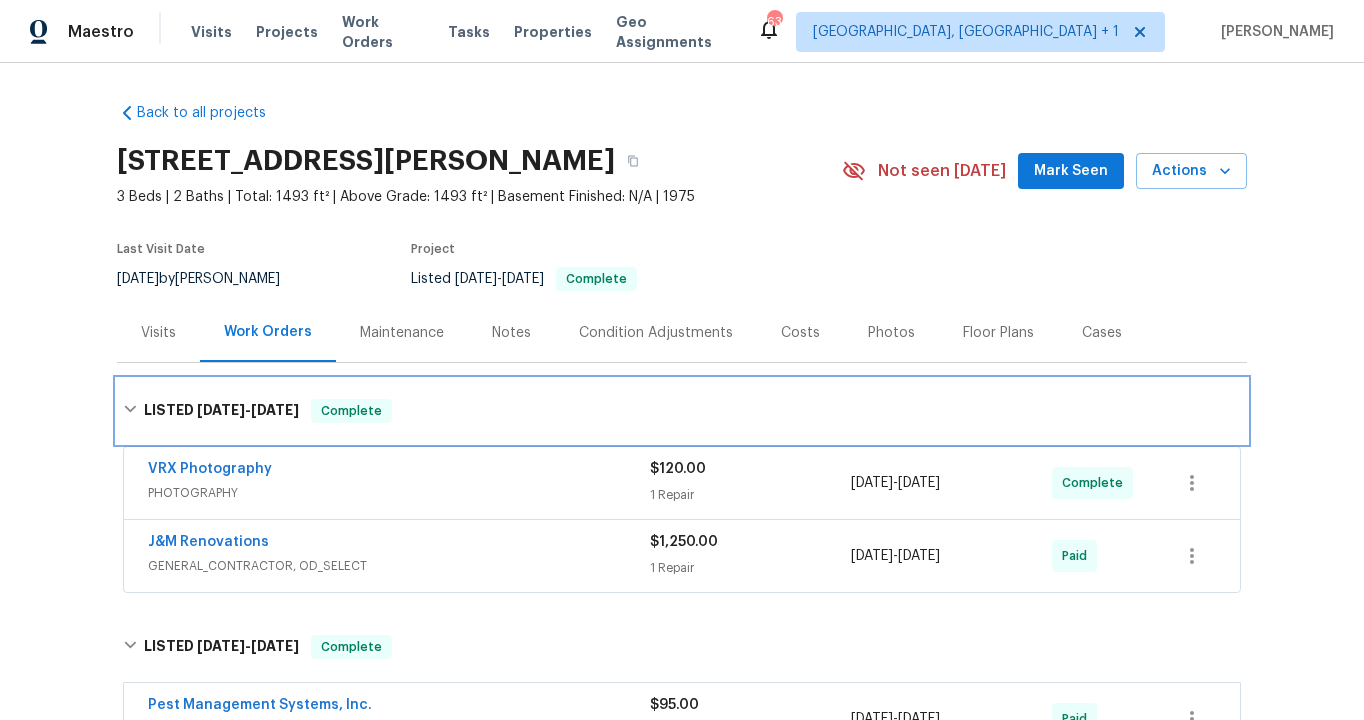 click on "6/3/25" at bounding box center [221, 410] 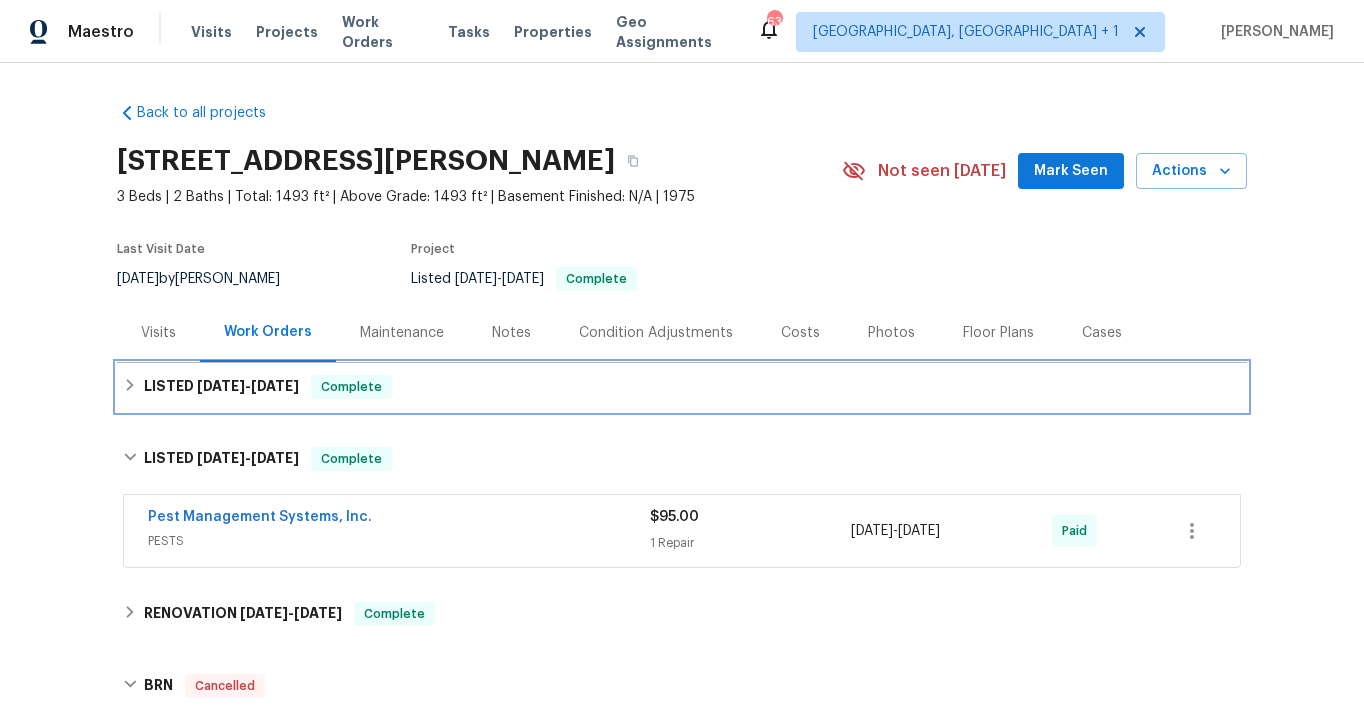 click on "LISTED   6/3/25  -  6/13/25" at bounding box center [221, 387] 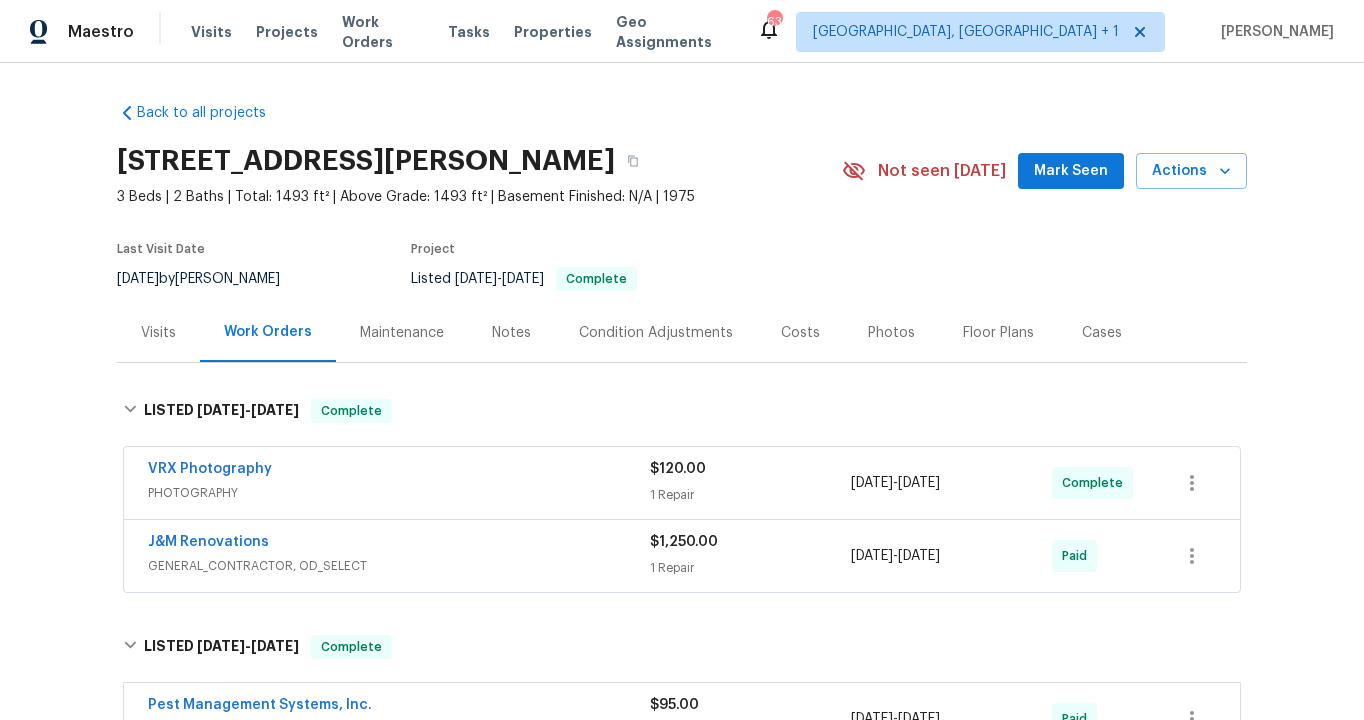 click on "J&M Renovations" at bounding box center [399, 544] 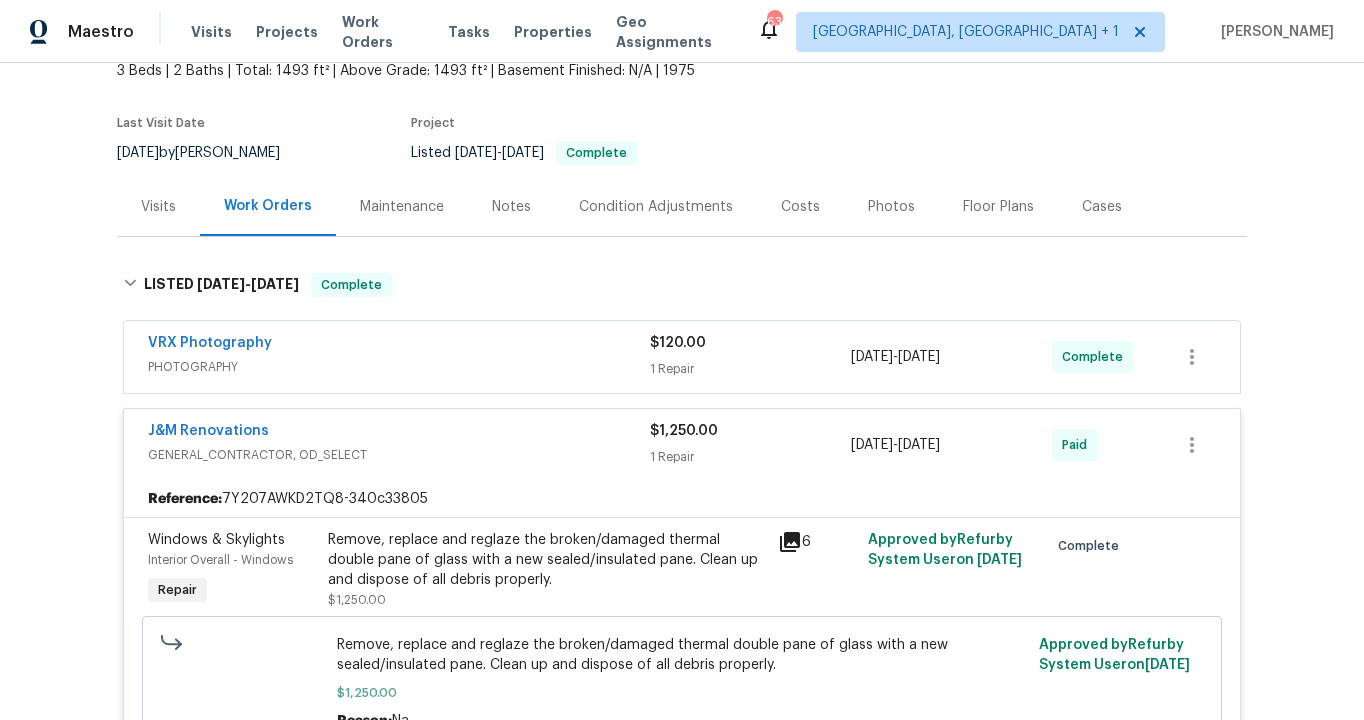 scroll, scrollTop: 194, scrollLeft: 0, axis: vertical 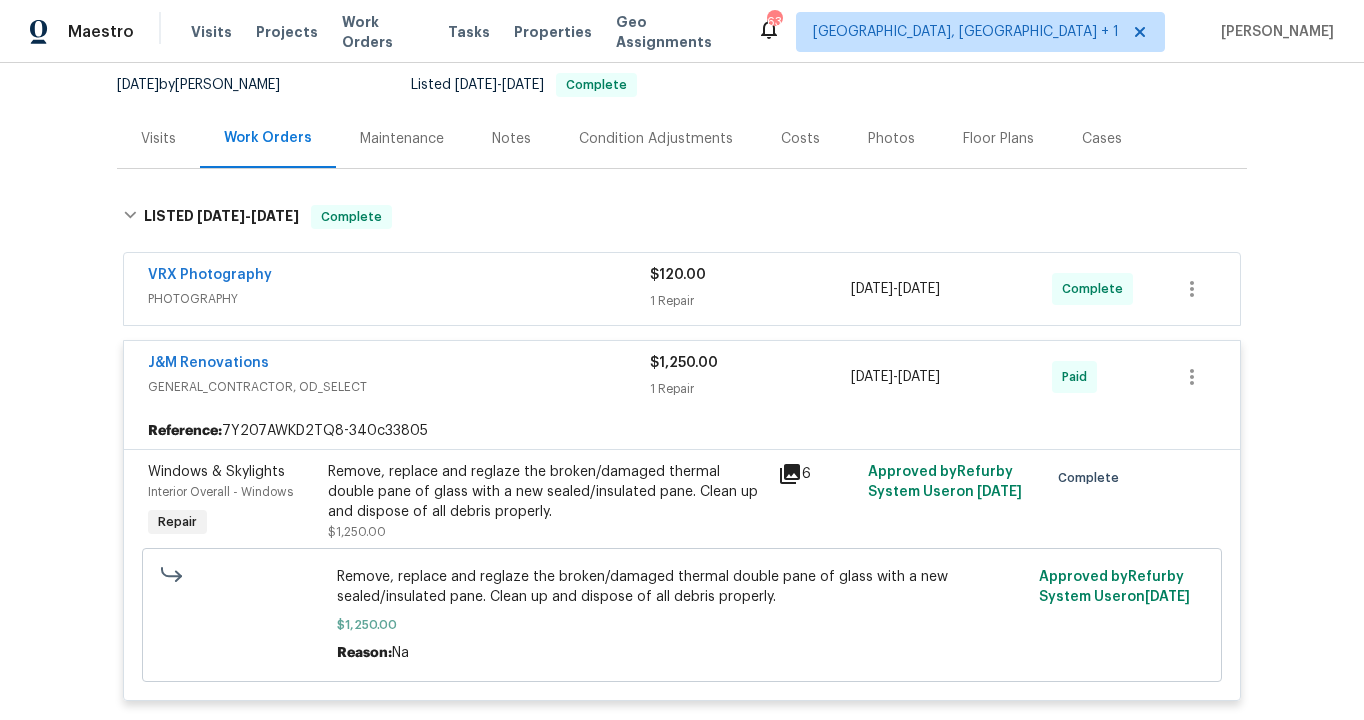 click 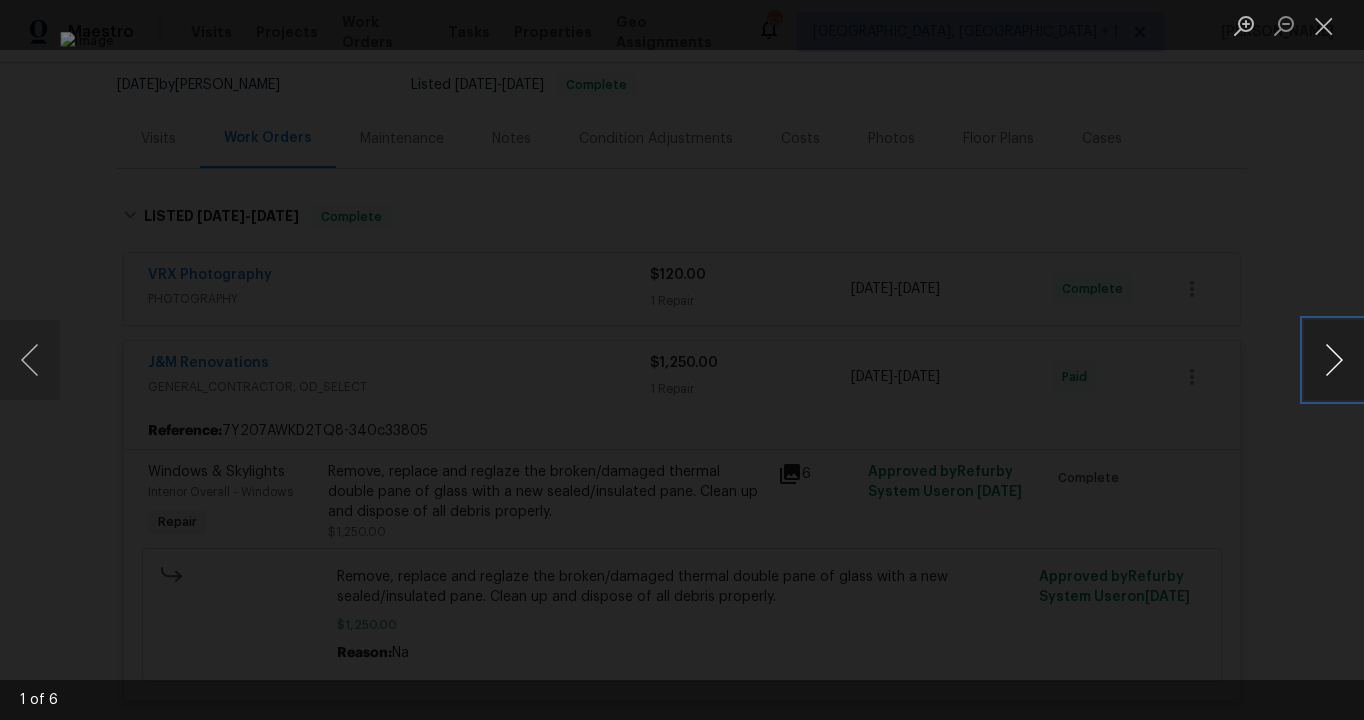 click at bounding box center (1334, 360) 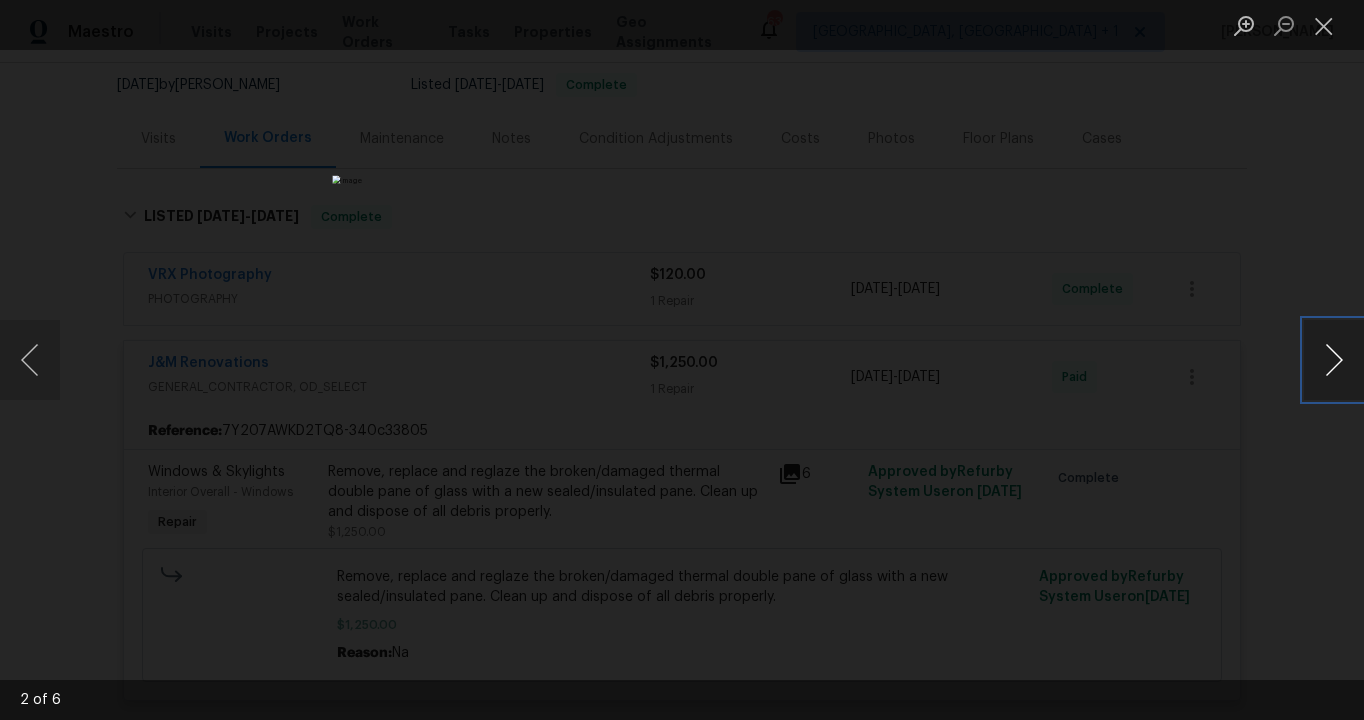 click at bounding box center (1334, 360) 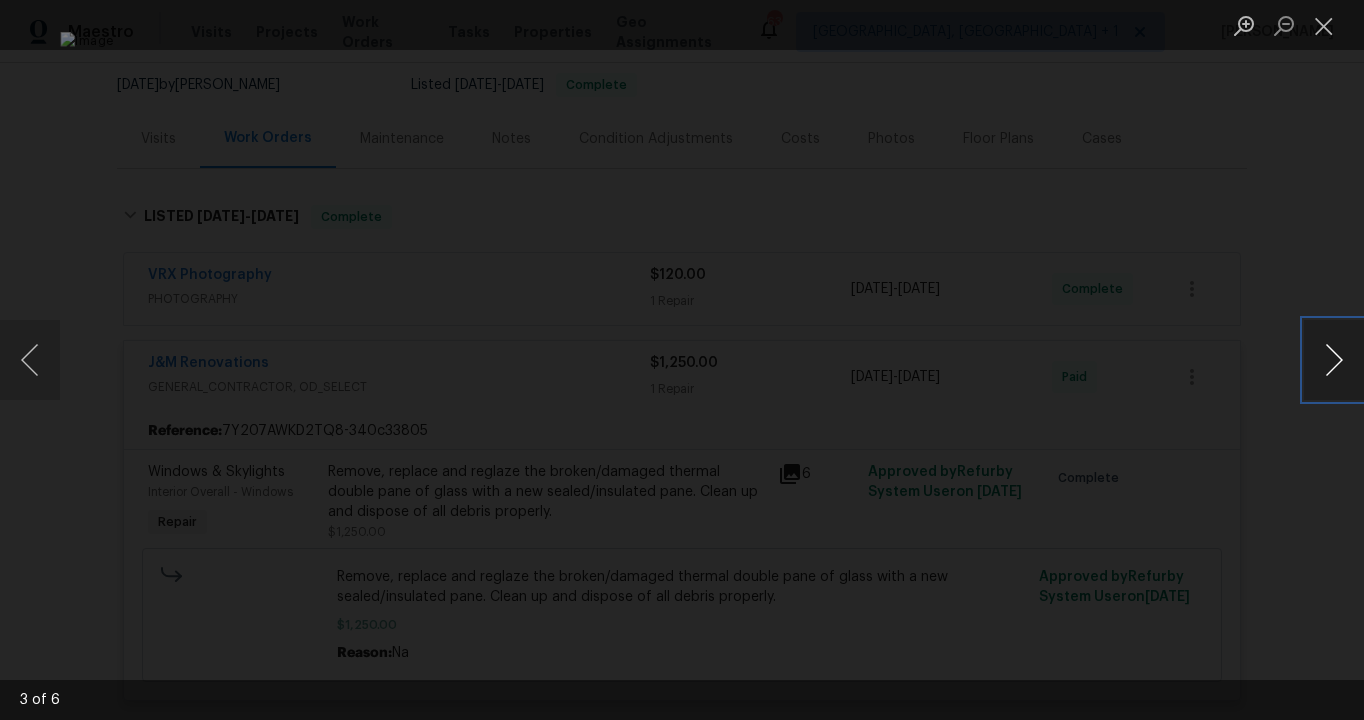 click at bounding box center [1334, 360] 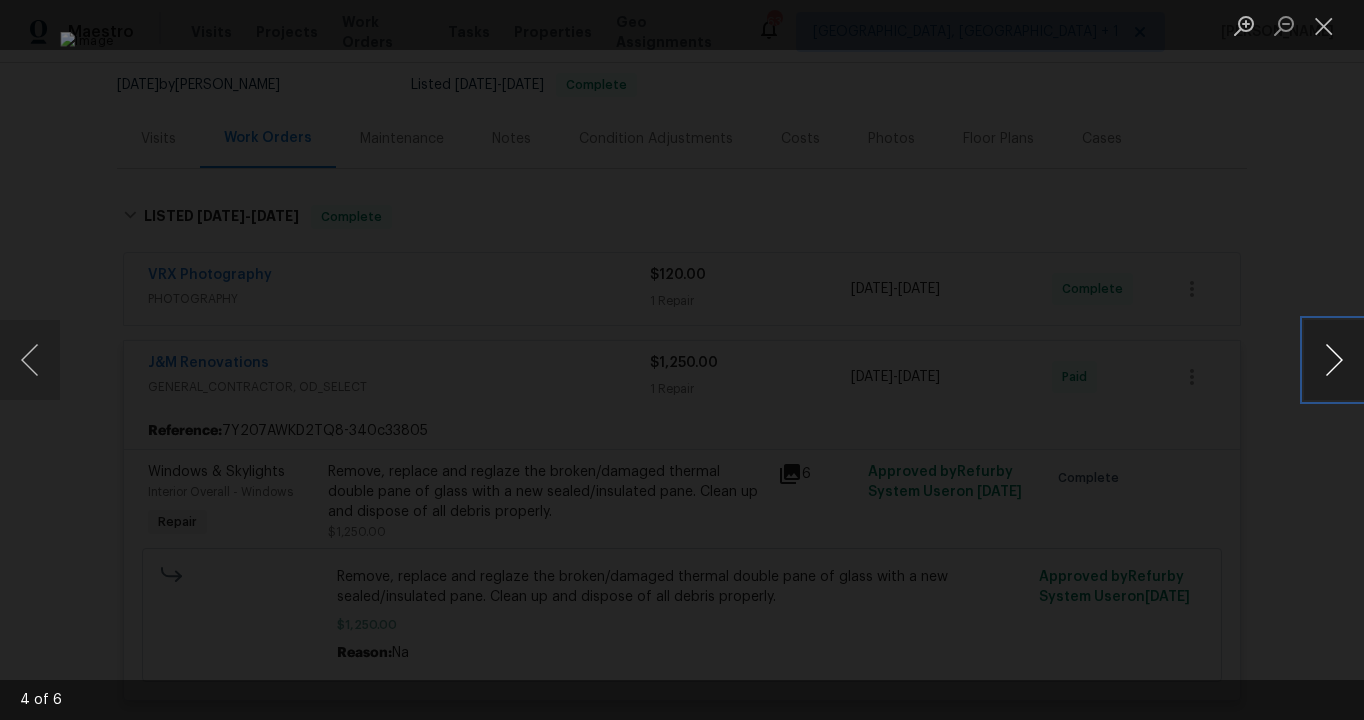 click at bounding box center [1334, 360] 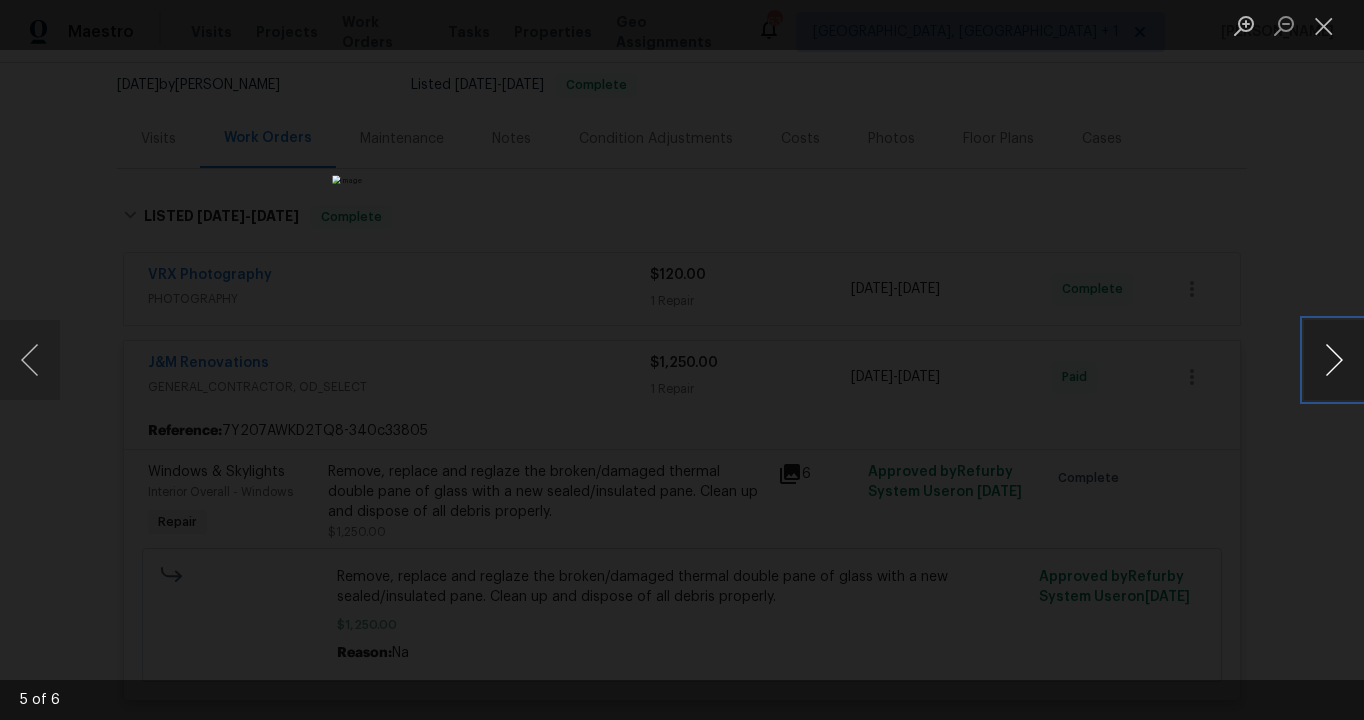 click at bounding box center [1334, 360] 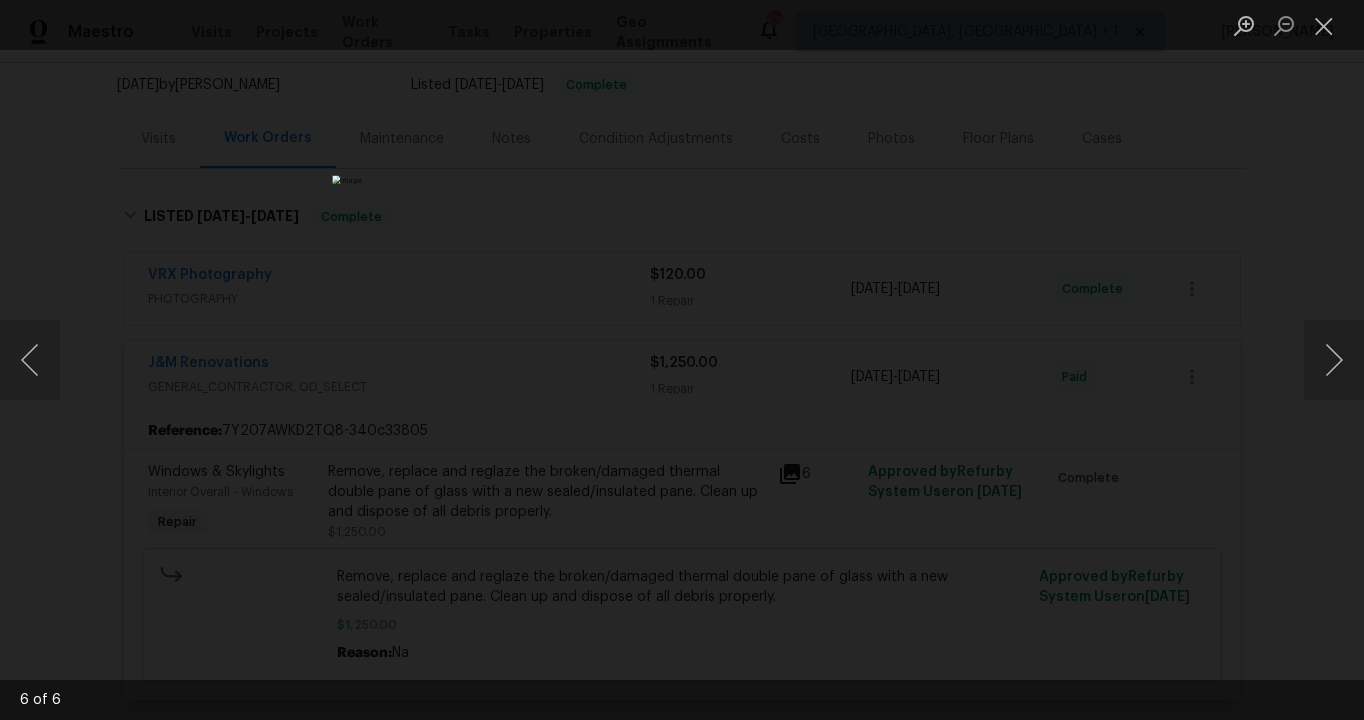 click at bounding box center (682, 360) 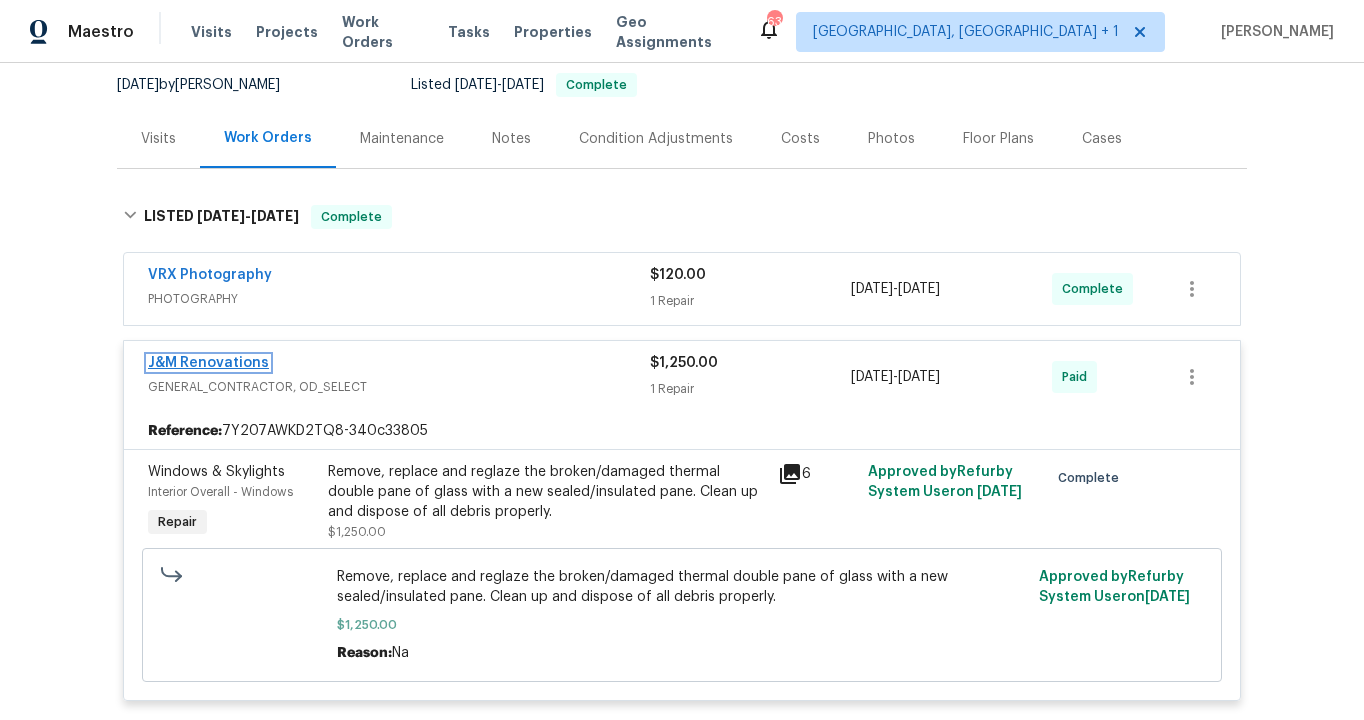 click on "J&M Renovations" at bounding box center [208, 363] 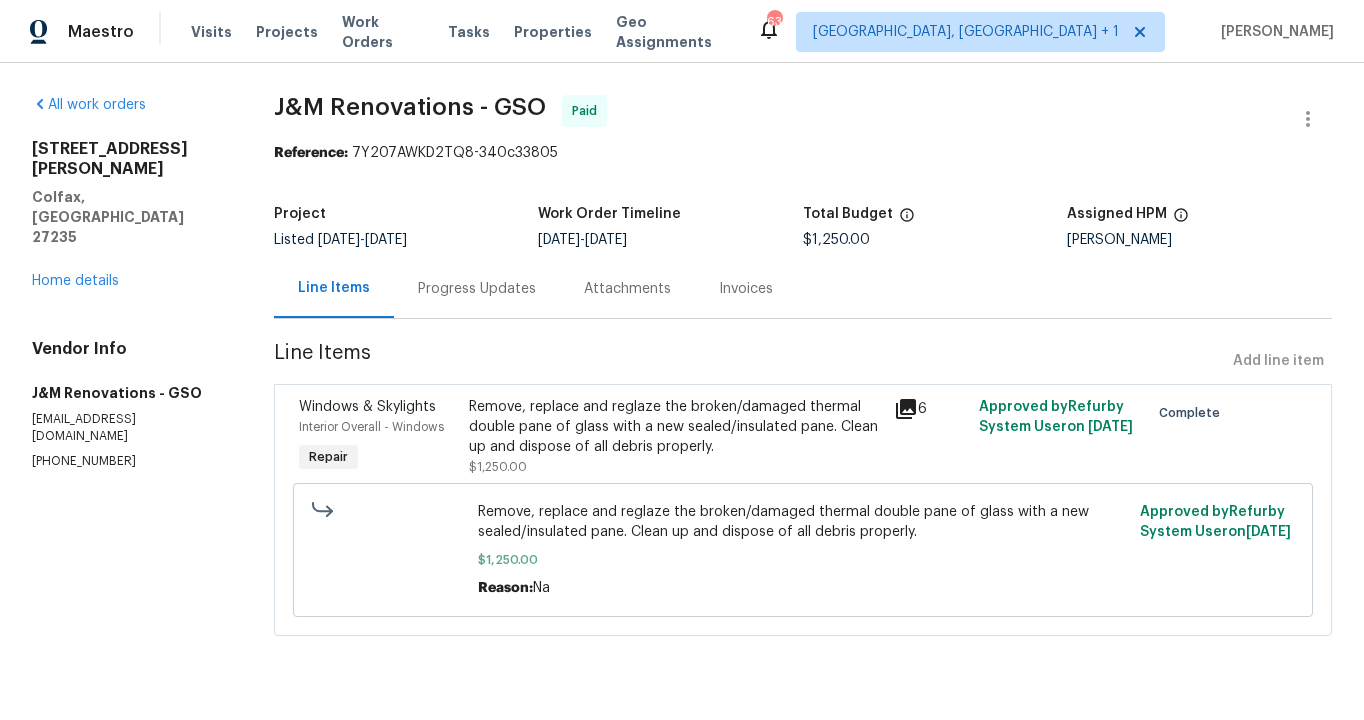 click on "Invoices" at bounding box center (746, 289) 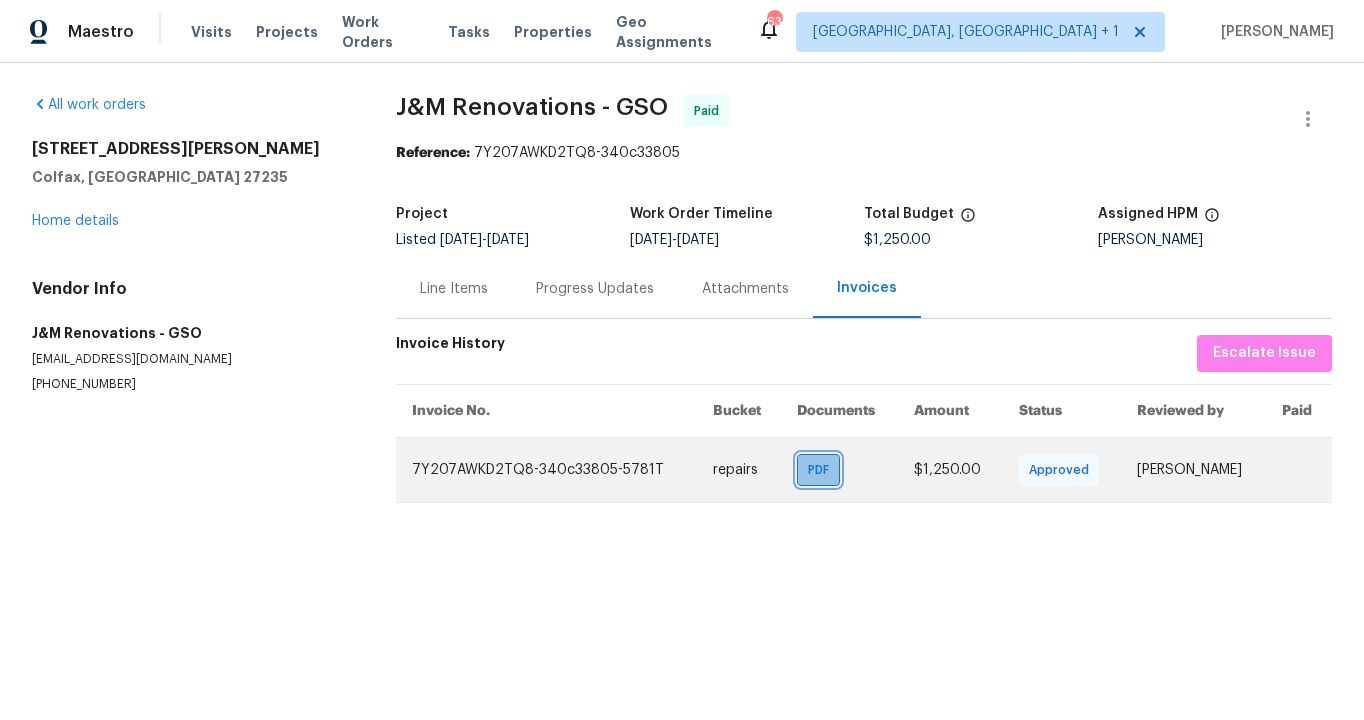 click on "PDF" at bounding box center [822, 470] 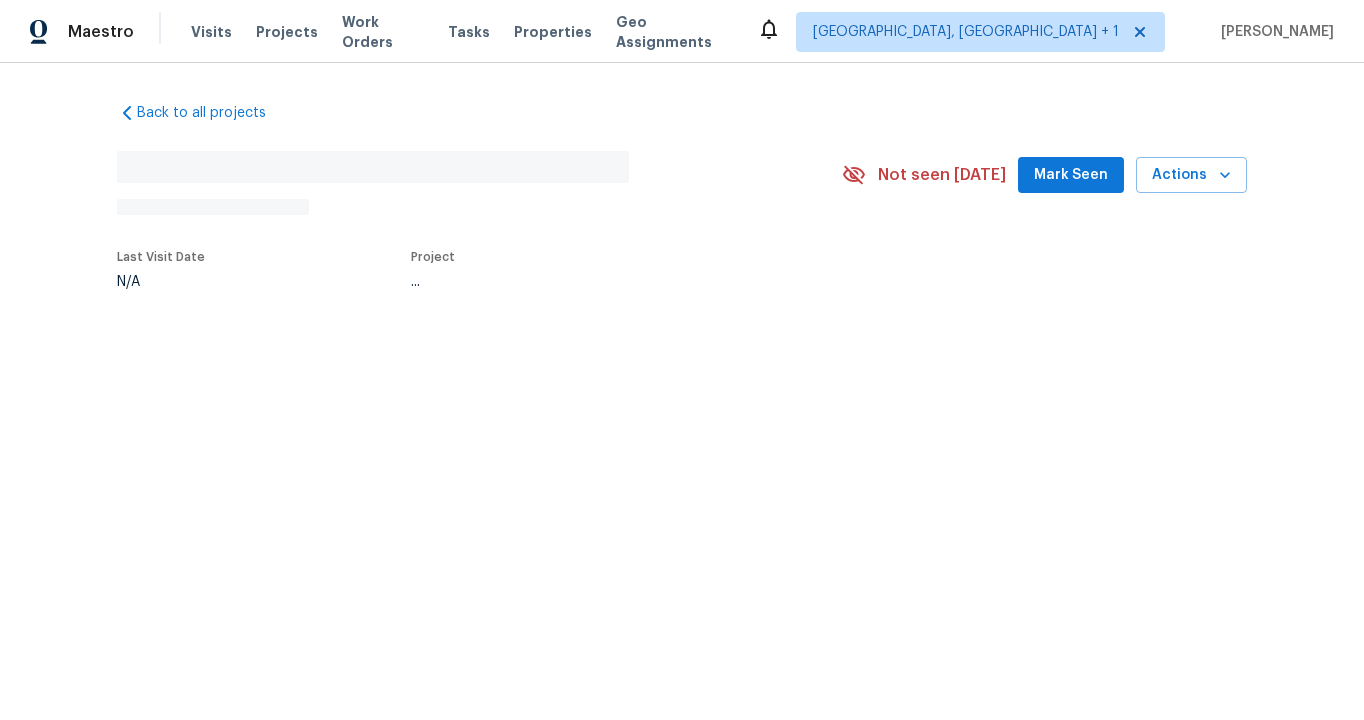 scroll, scrollTop: 0, scrollLeft: 0, axis: both 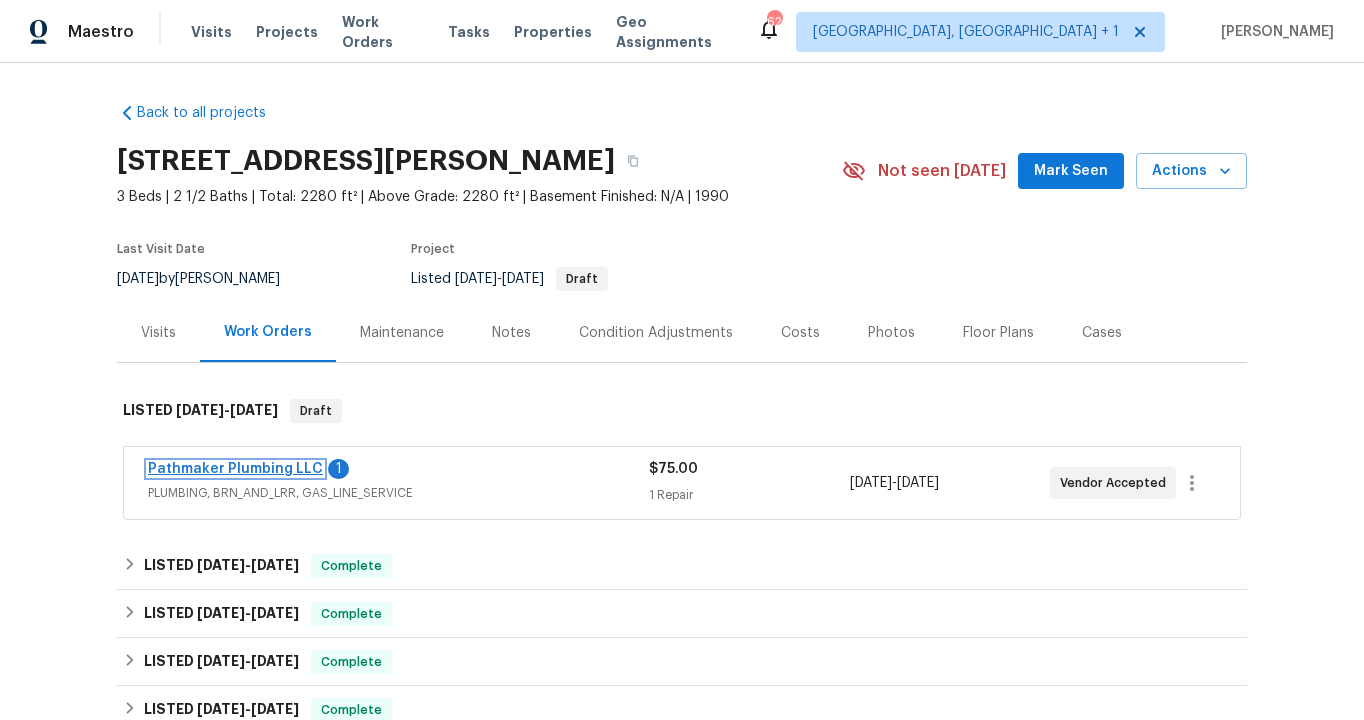 click on "Pathmaker Plumbing LLC" at bounding box center (235, 469) 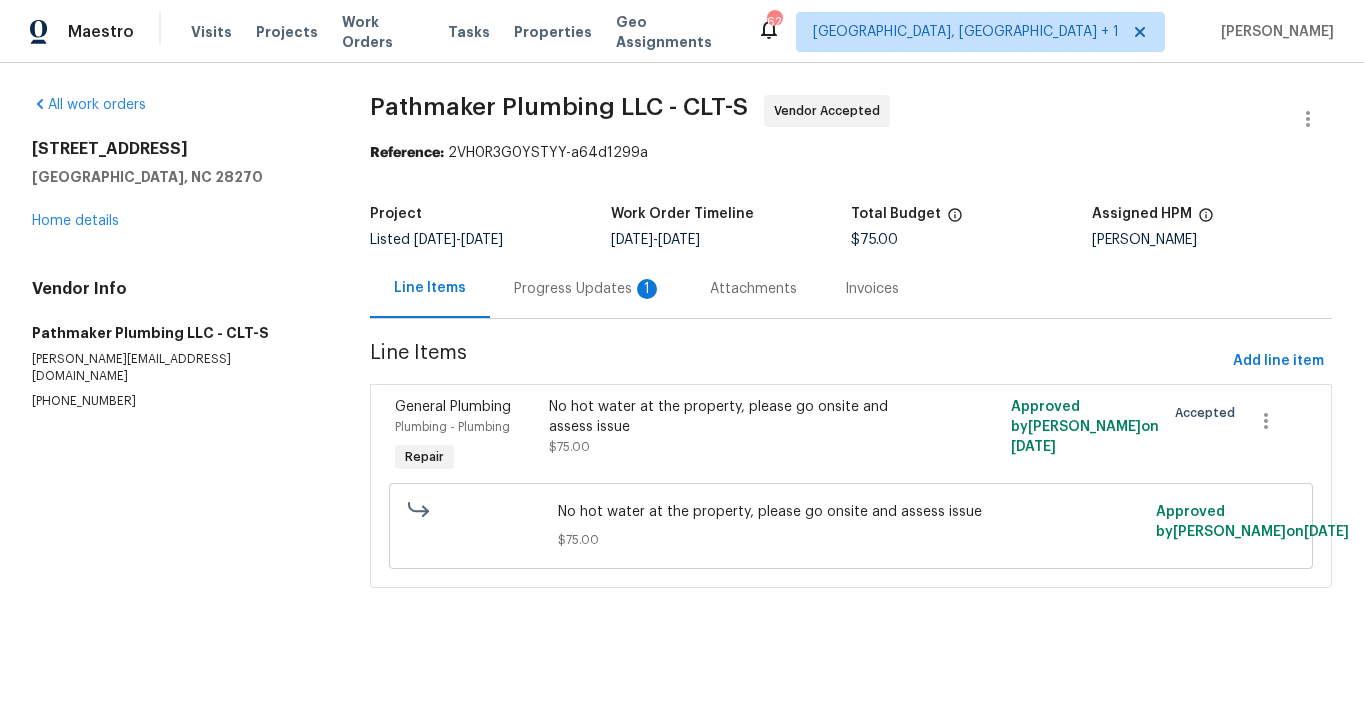 click on "Progress Updates 1" at bounding box center (588, 289) 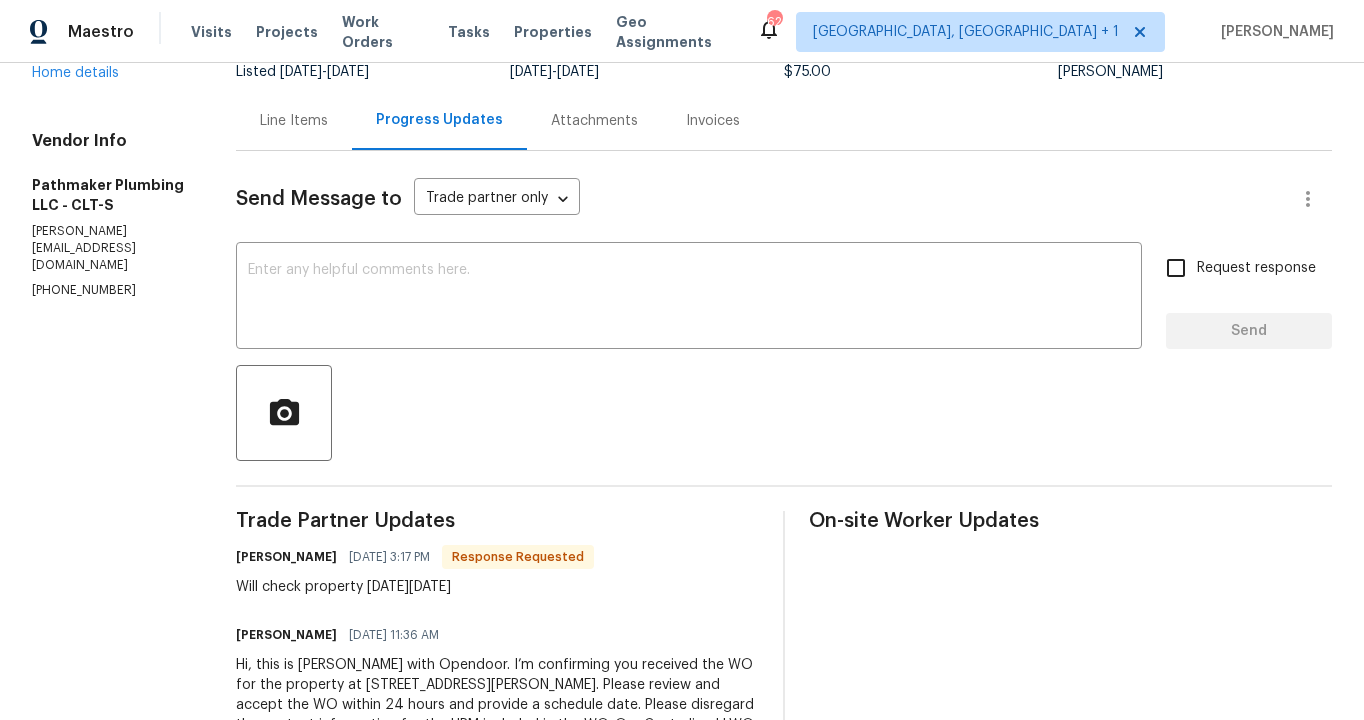scroll, scrollTop: 166, scrollLeft: 0, axis: vertical 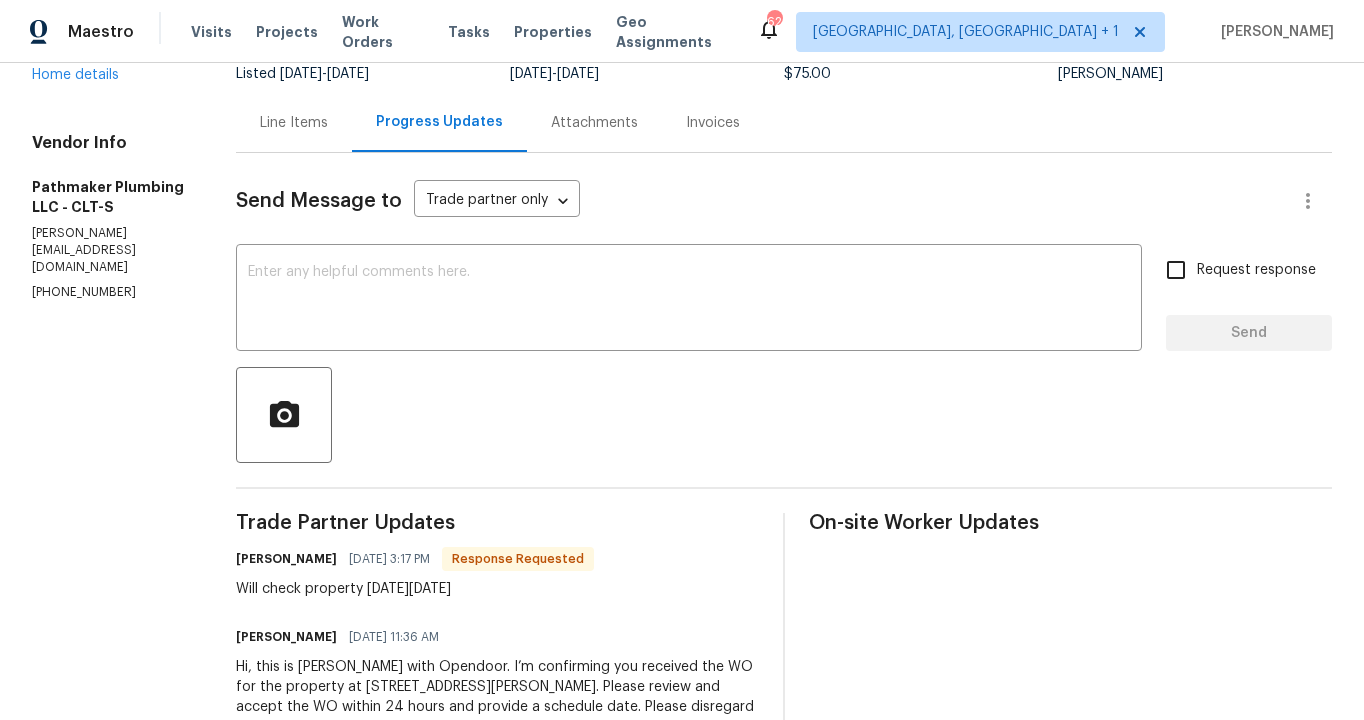 click on "Line Items" at bounding box center (294, 123) 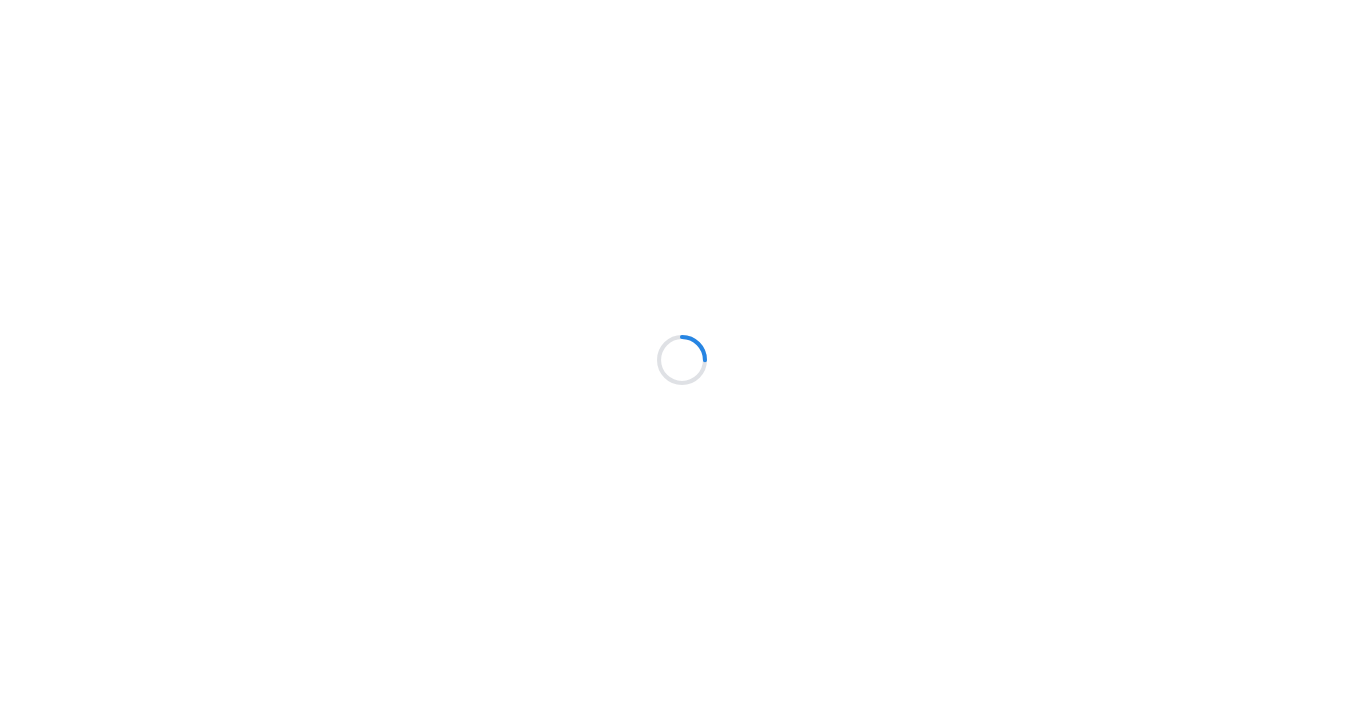 scroll, scrollTop: 0, scrollLeft: 0, axis: both 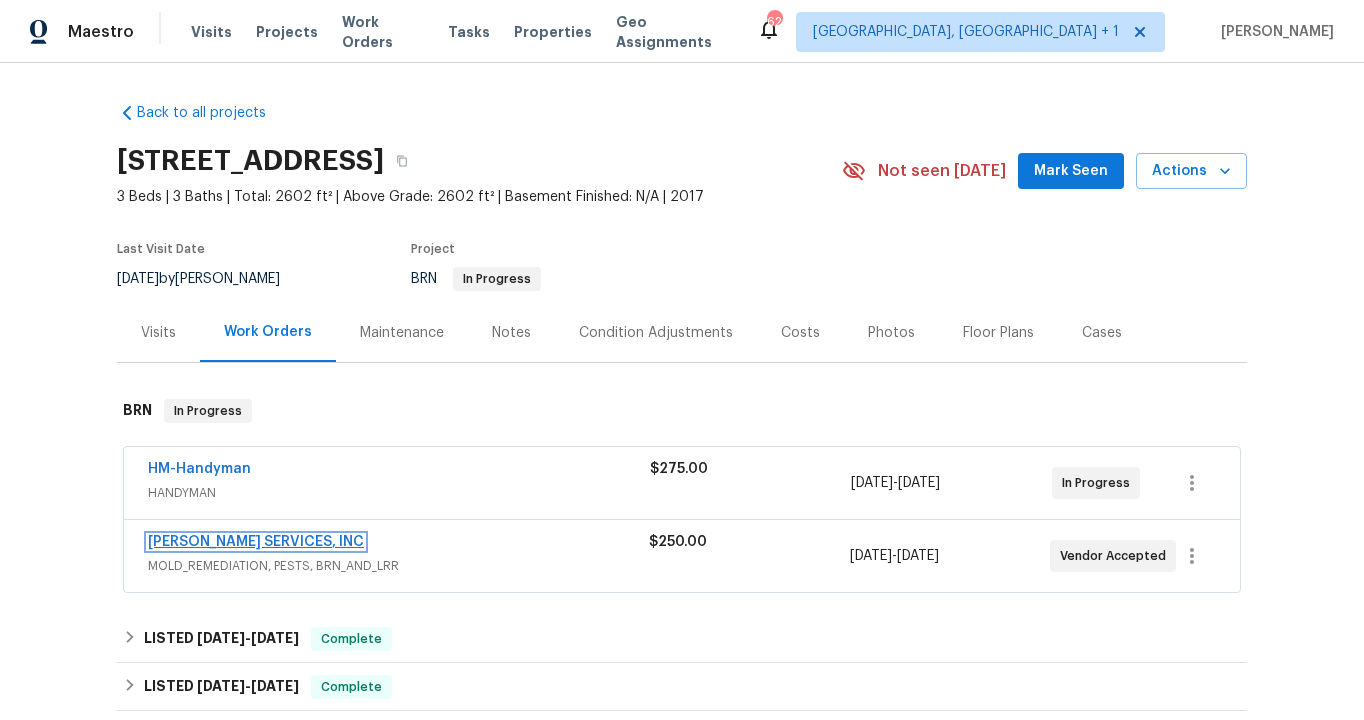 click on "[PERSON_NAME] SERVICES, INC" at bounding box center [256, 542] 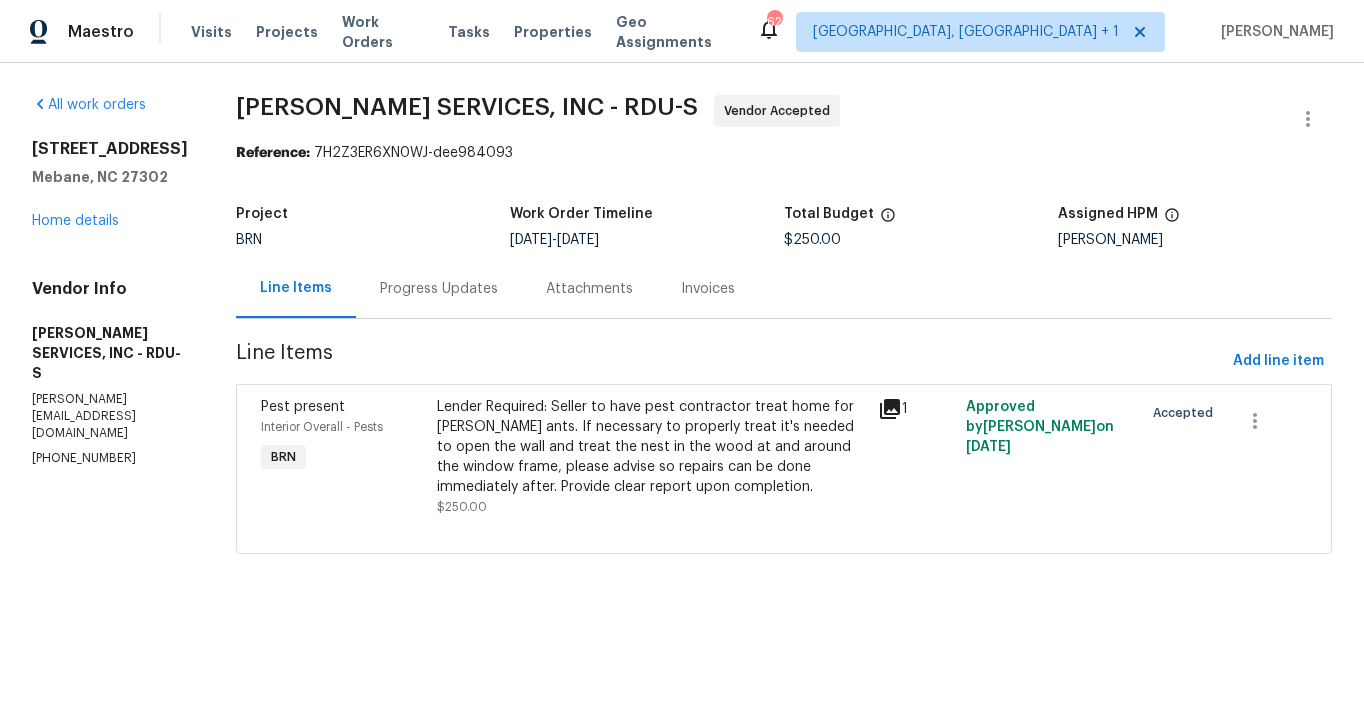 click on "Progress Updates" at bounding box center [439, 289] 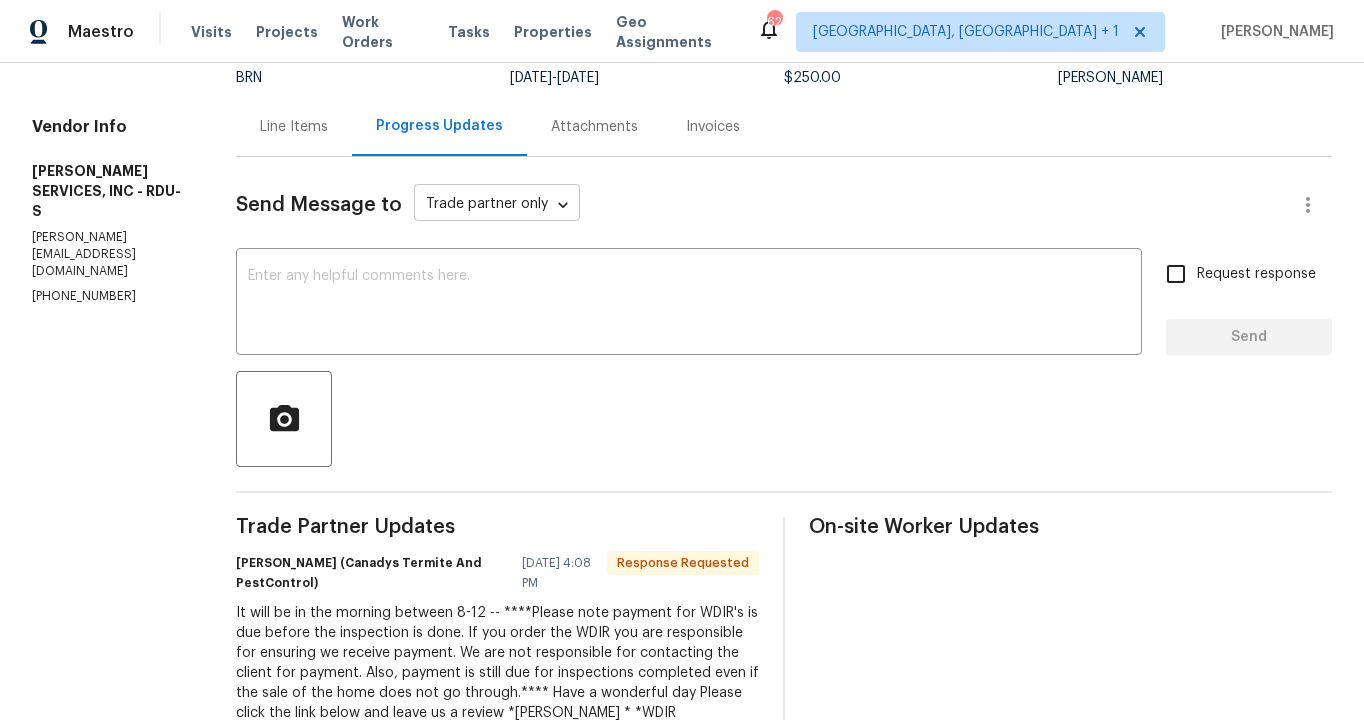 scroll, scrollTop: 236, scrollLeft: 0, axis: vertical 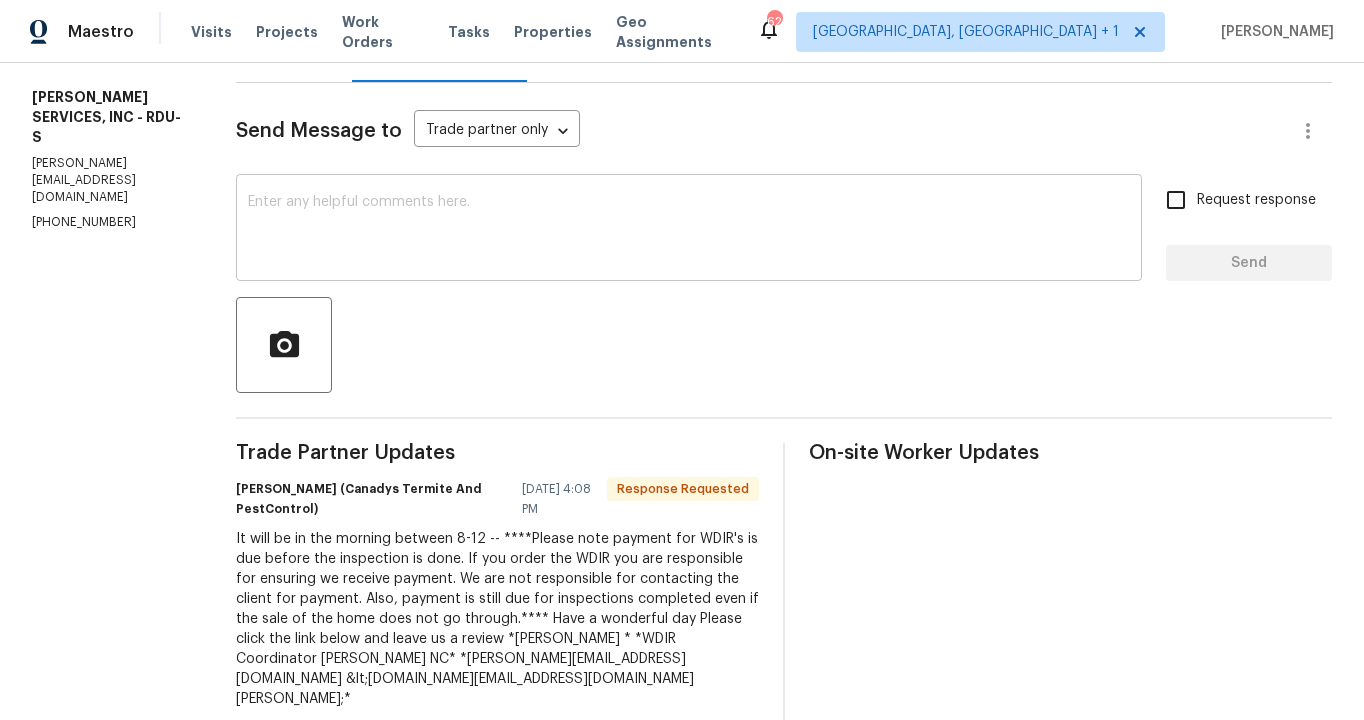 click at bounding box center [689, 230] 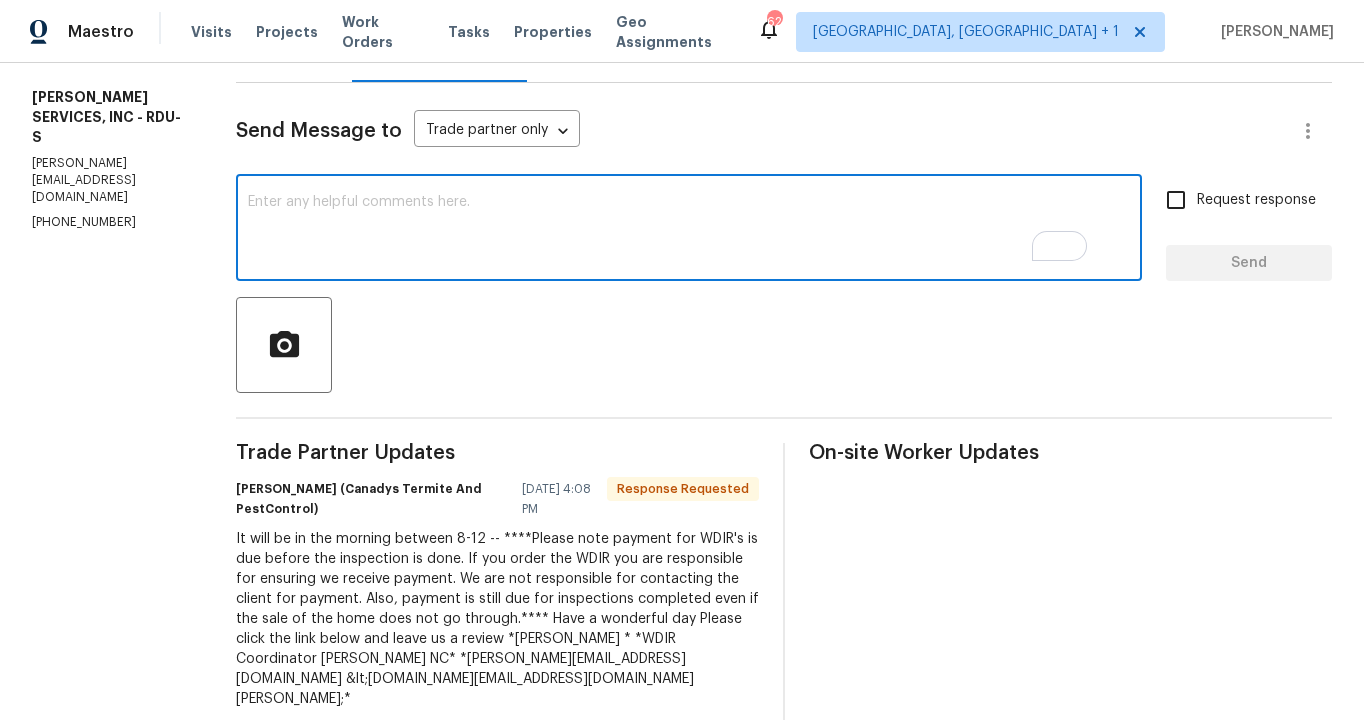 scroll, scrollTop: 236, scrollLeft: 0, axis: vertical 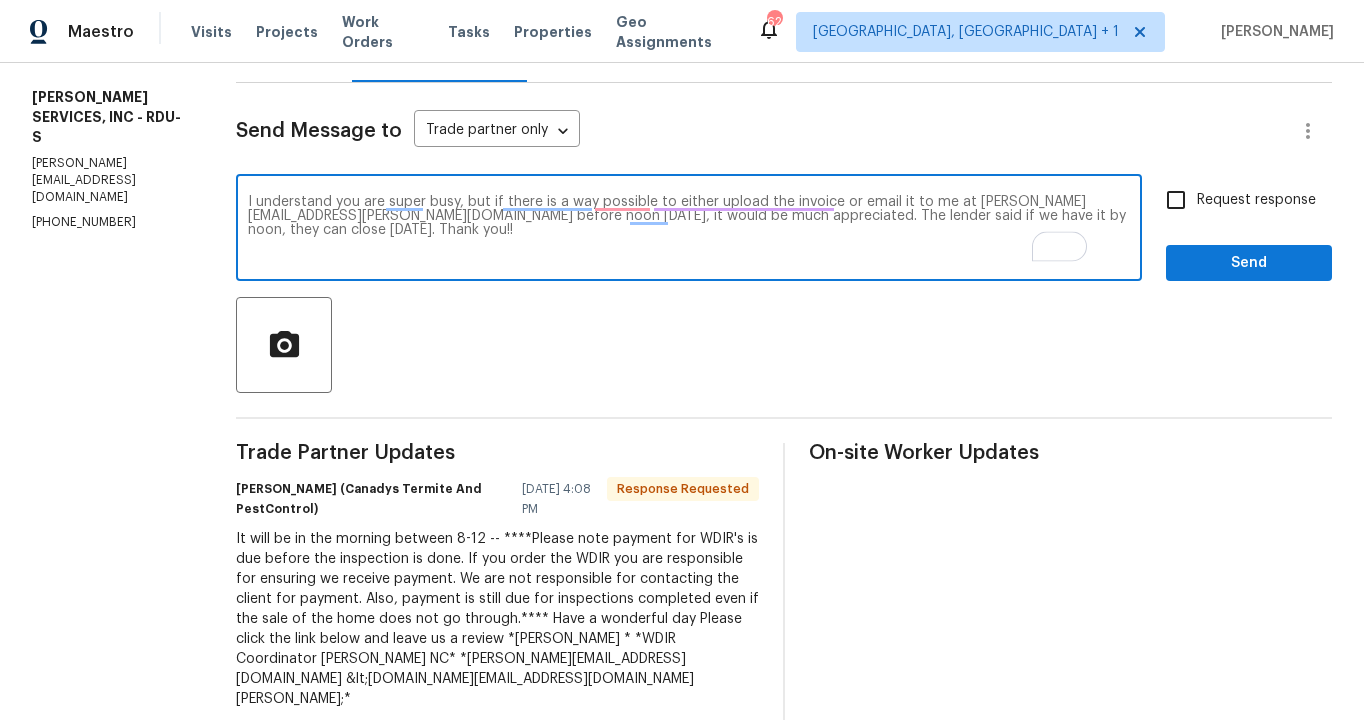 type on "I understand you are super busy, but if there is a way possible to either upload the invoice or email it to me at [PERSON_NAME][EMAIL_ADDRESS][PERSON_NAME][DOMAIN_NAME] before noon [DATE], it would be much appreciated. The lender said if we have it by noon, they can close [DATE]. Thank you!!" 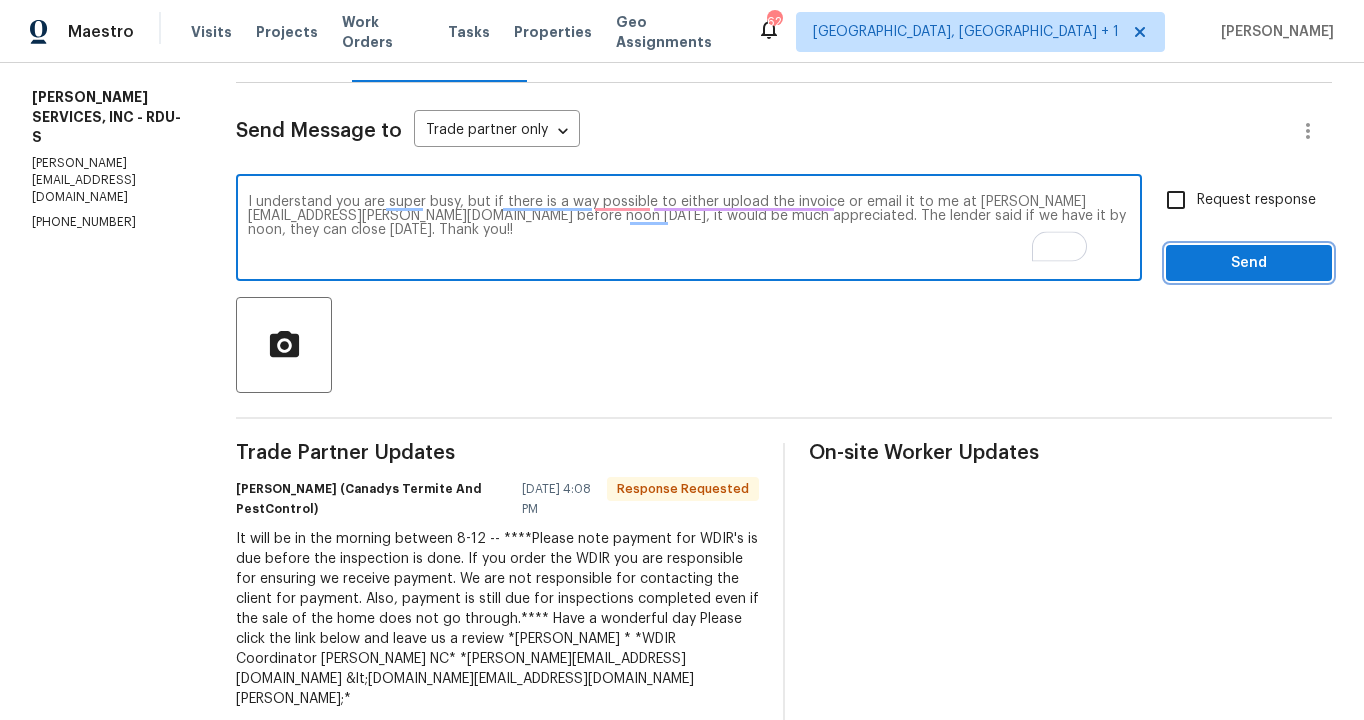 click on "Send" at bounding box center [1249, 263] 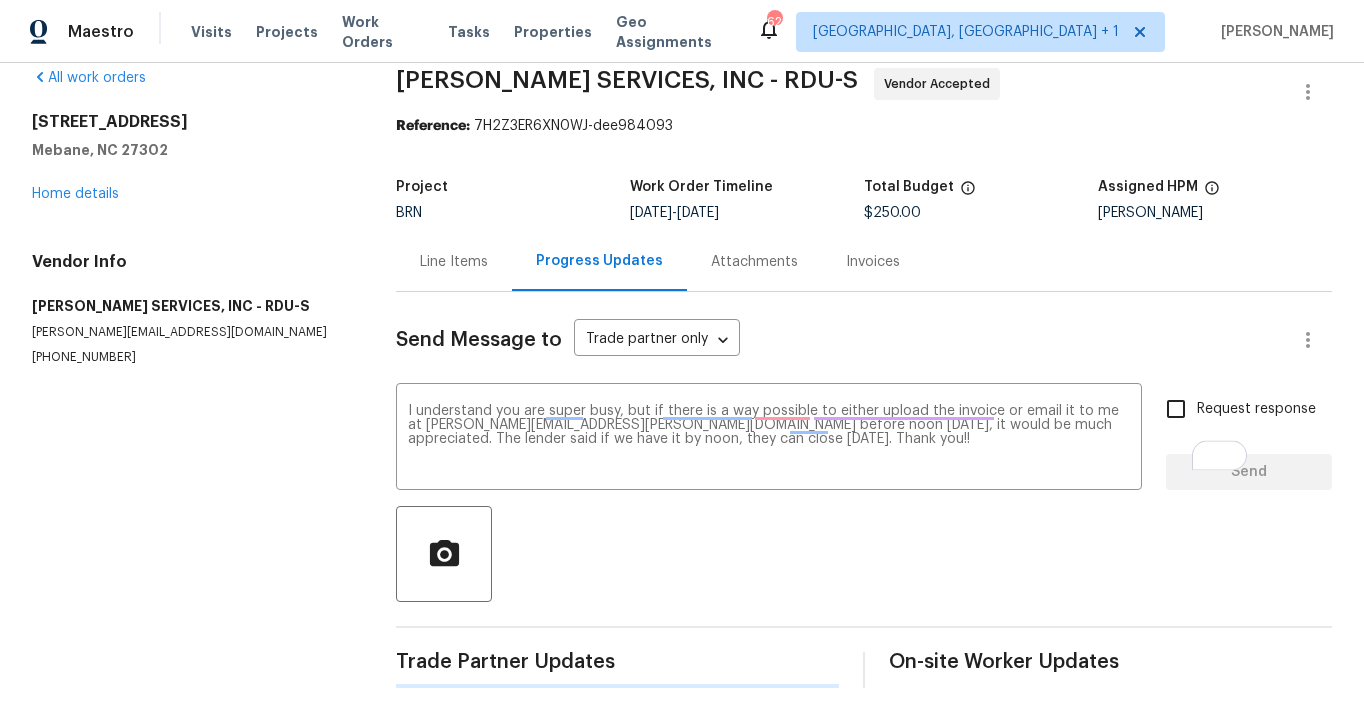 scroll, scrollTop: 43, scrollLeft: 0, axis: vertical 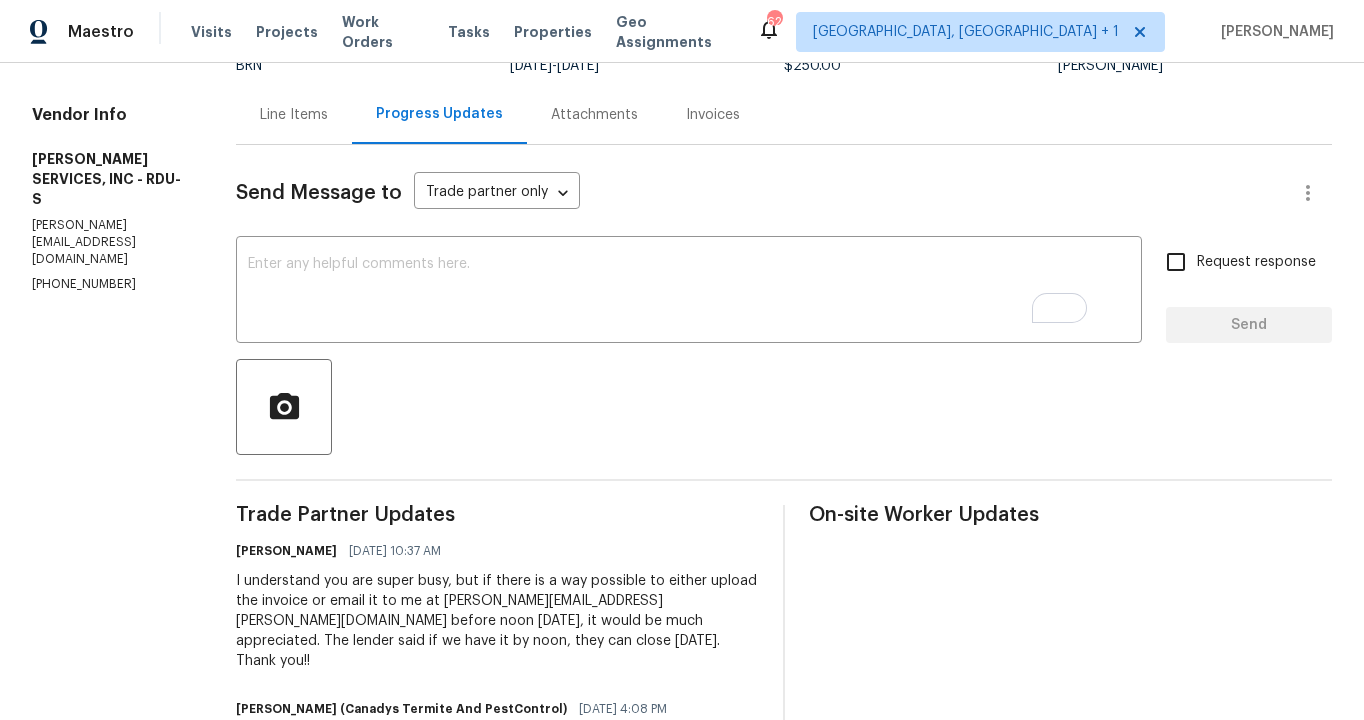 click on "Line Items" at bounding box center (294, 114) 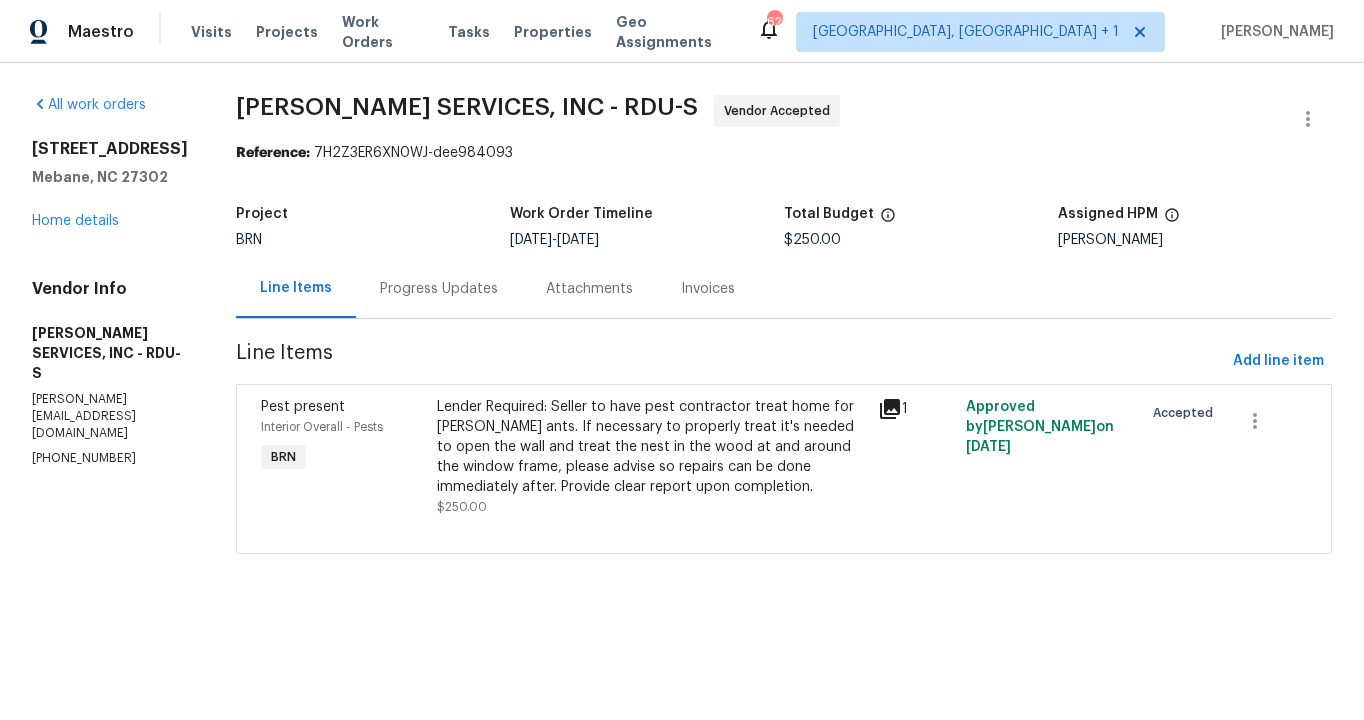 scroll, scrollTop: 0, scrollLeft: 0, axis: both 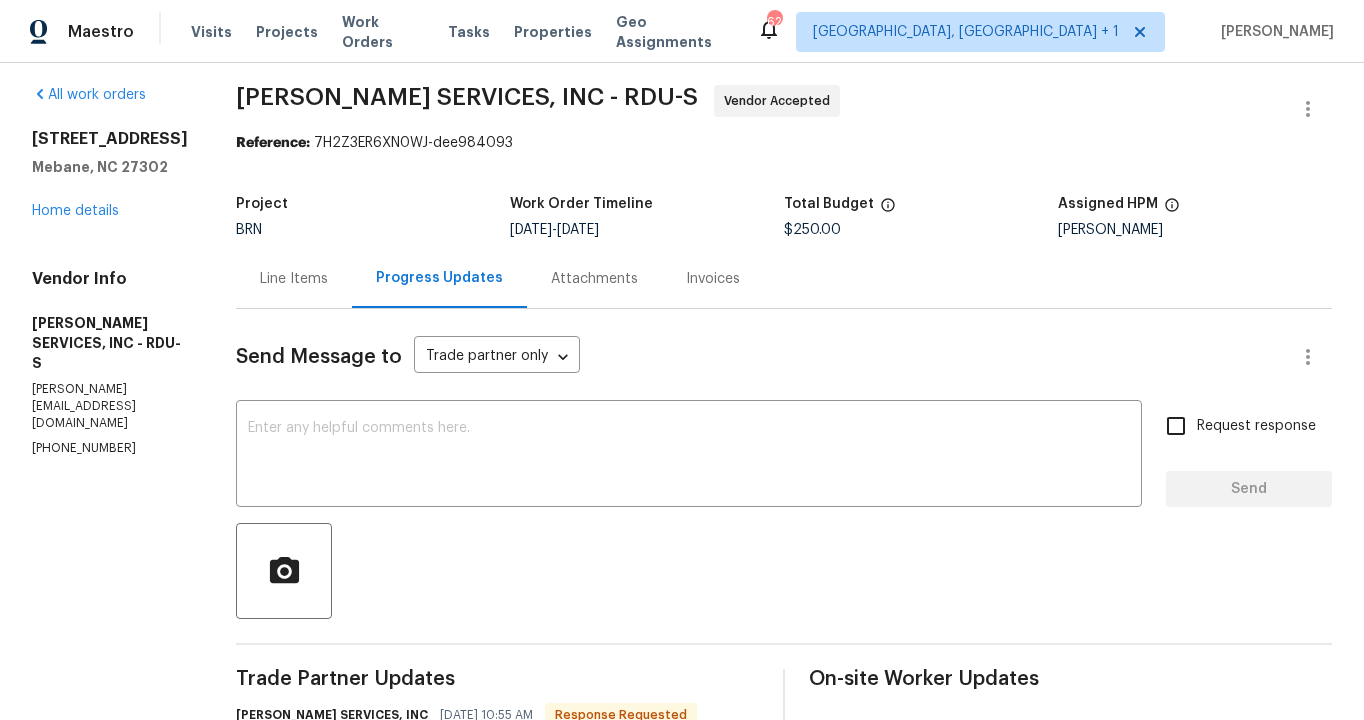 click on "Invoices" at bounding box center [713, 279] 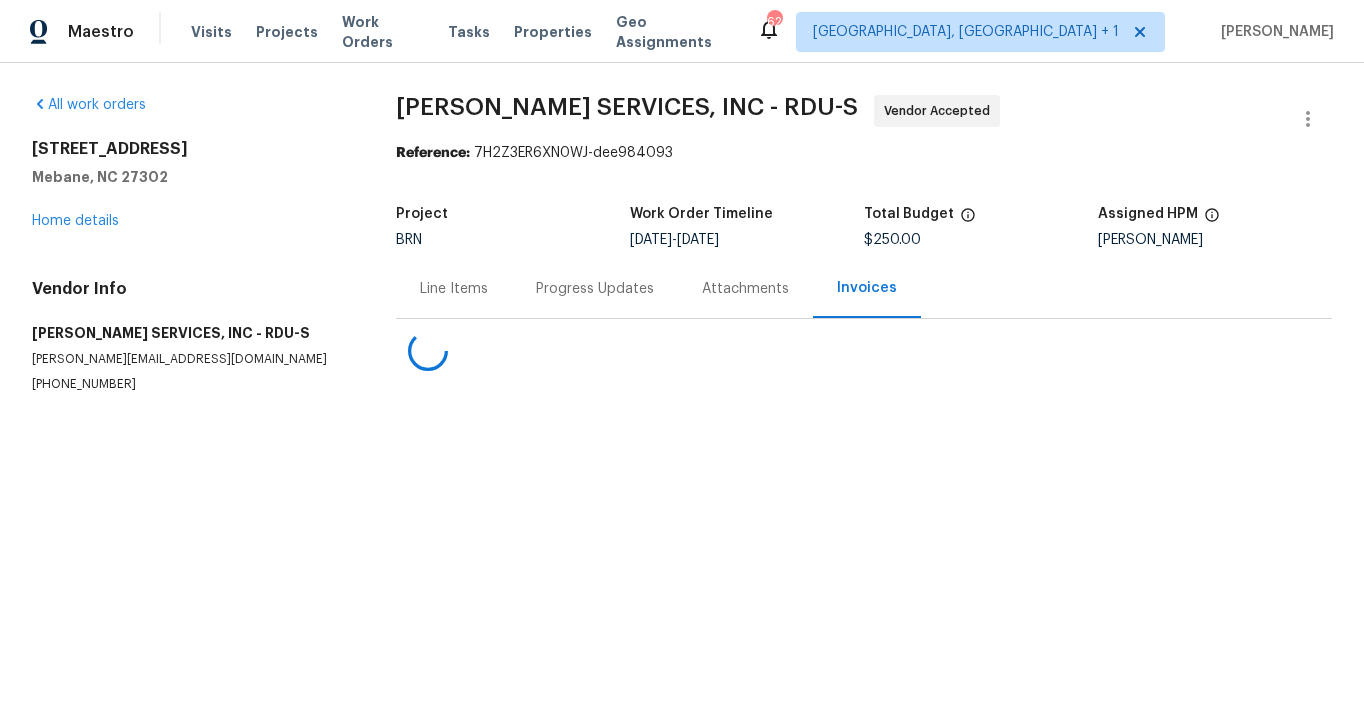 scroll, scrollTop: 0, scrollLeft: 0, axis: both 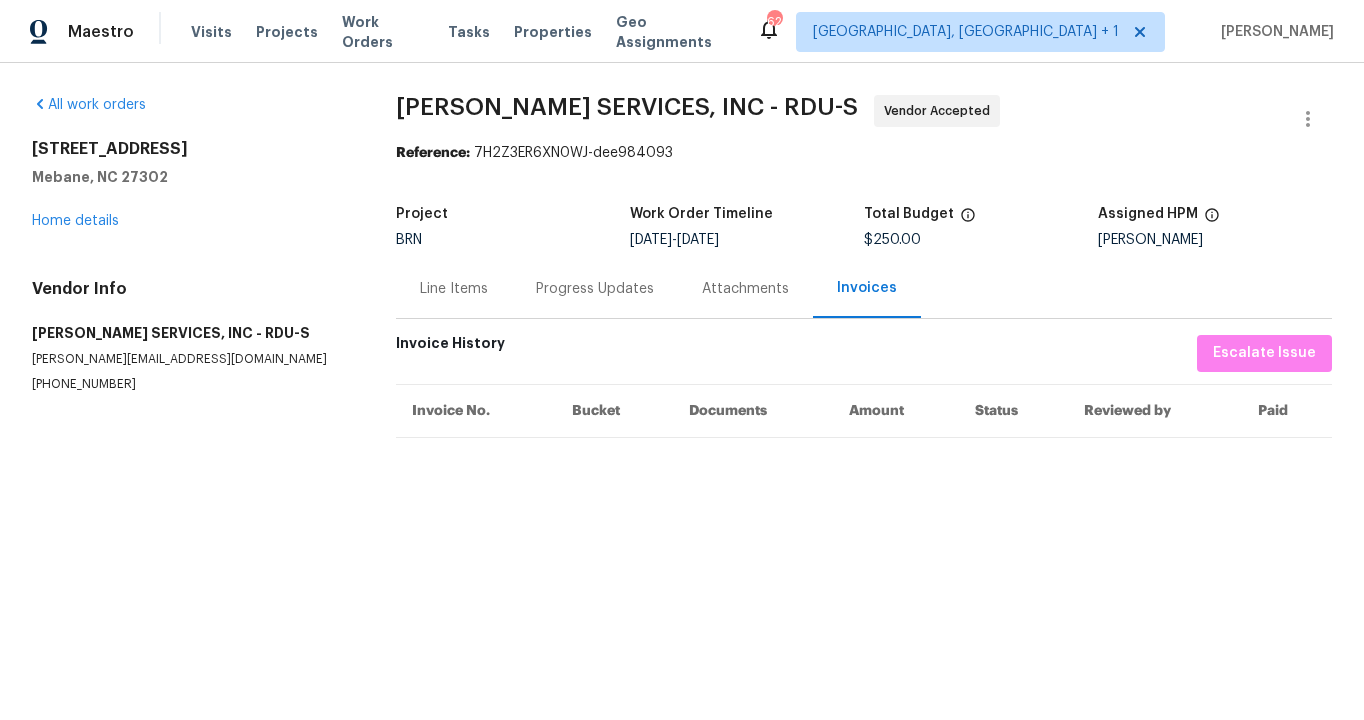 click on "Line Items" at bounding box center [454, 289] 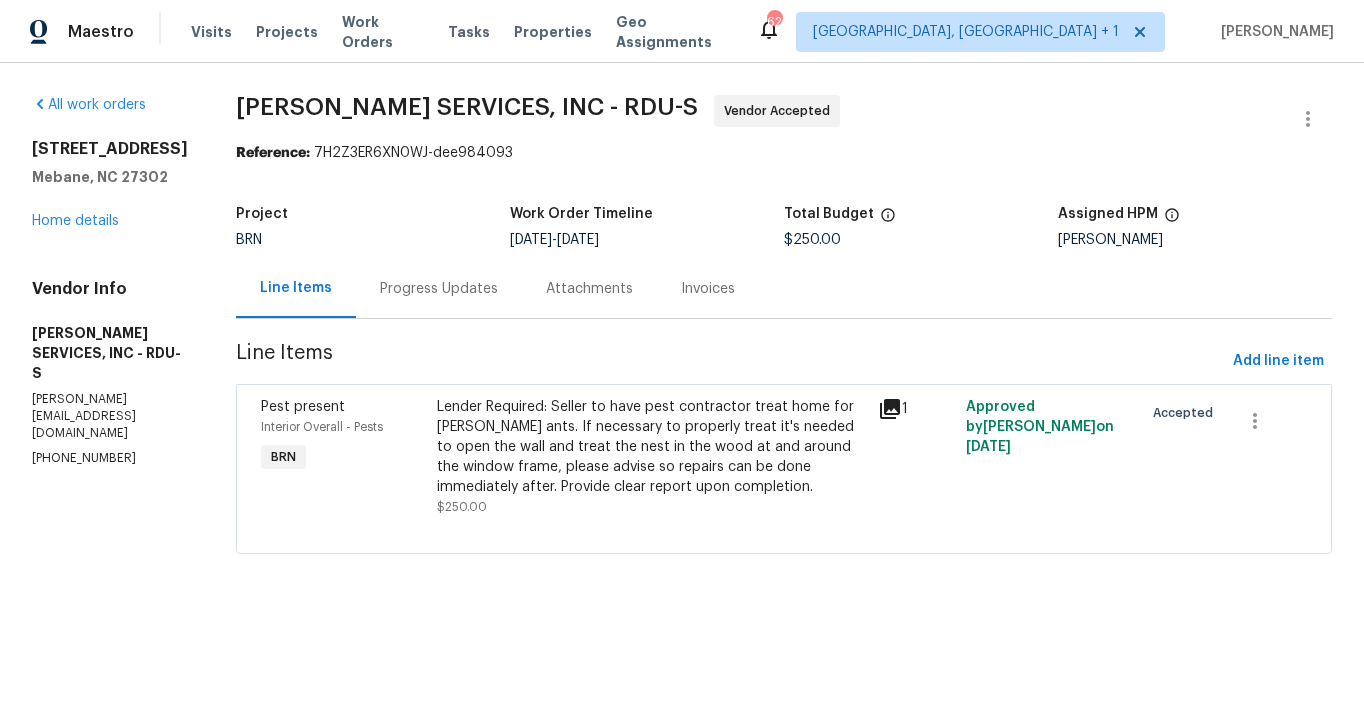 click on "Progress Updates" at bounding box center [439, 289] 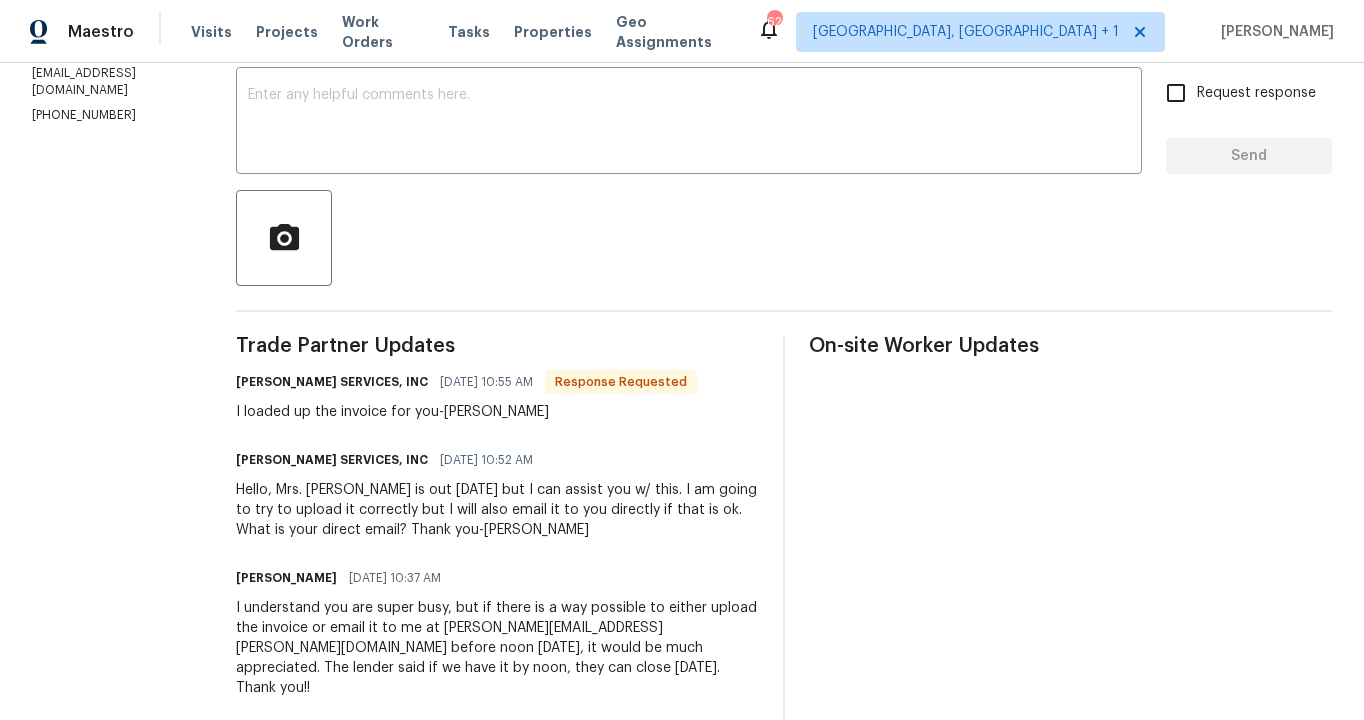 scroll, scrollTop: 289, scrollLeft: 0, axis: vertical 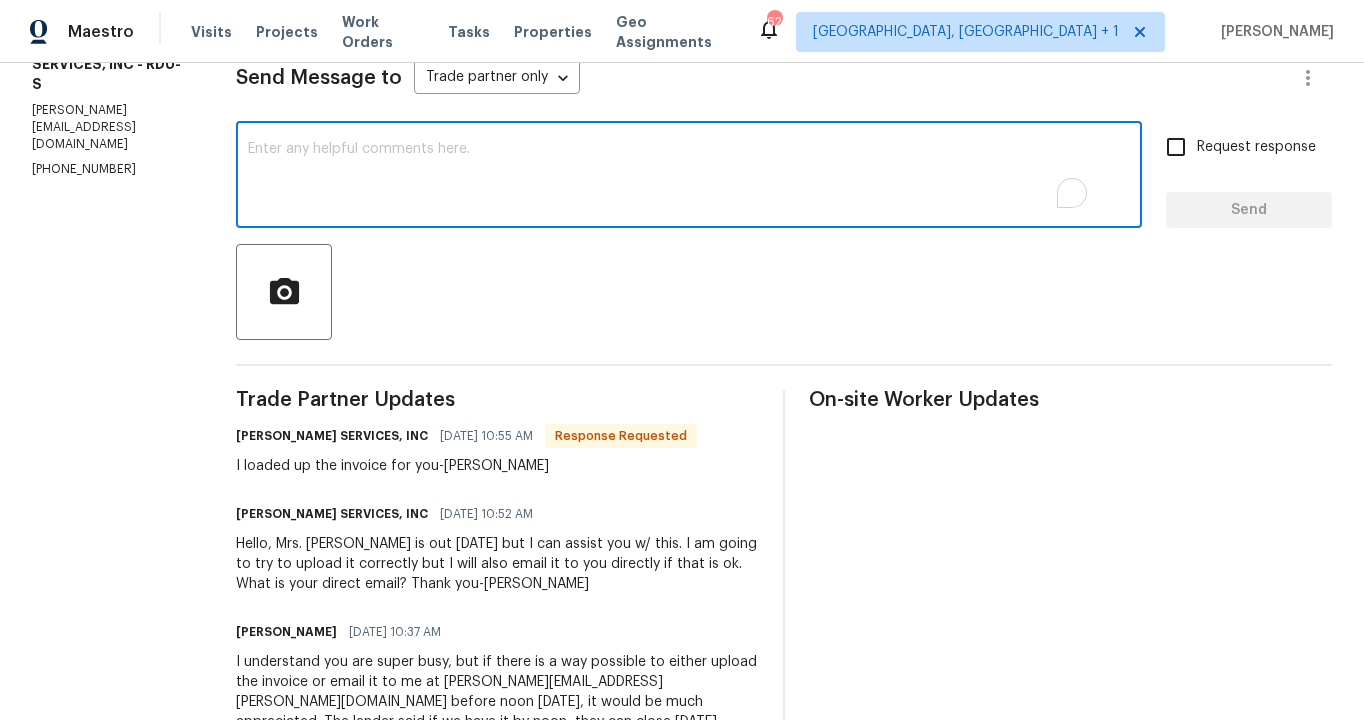 click at bounding box center [689, 177] 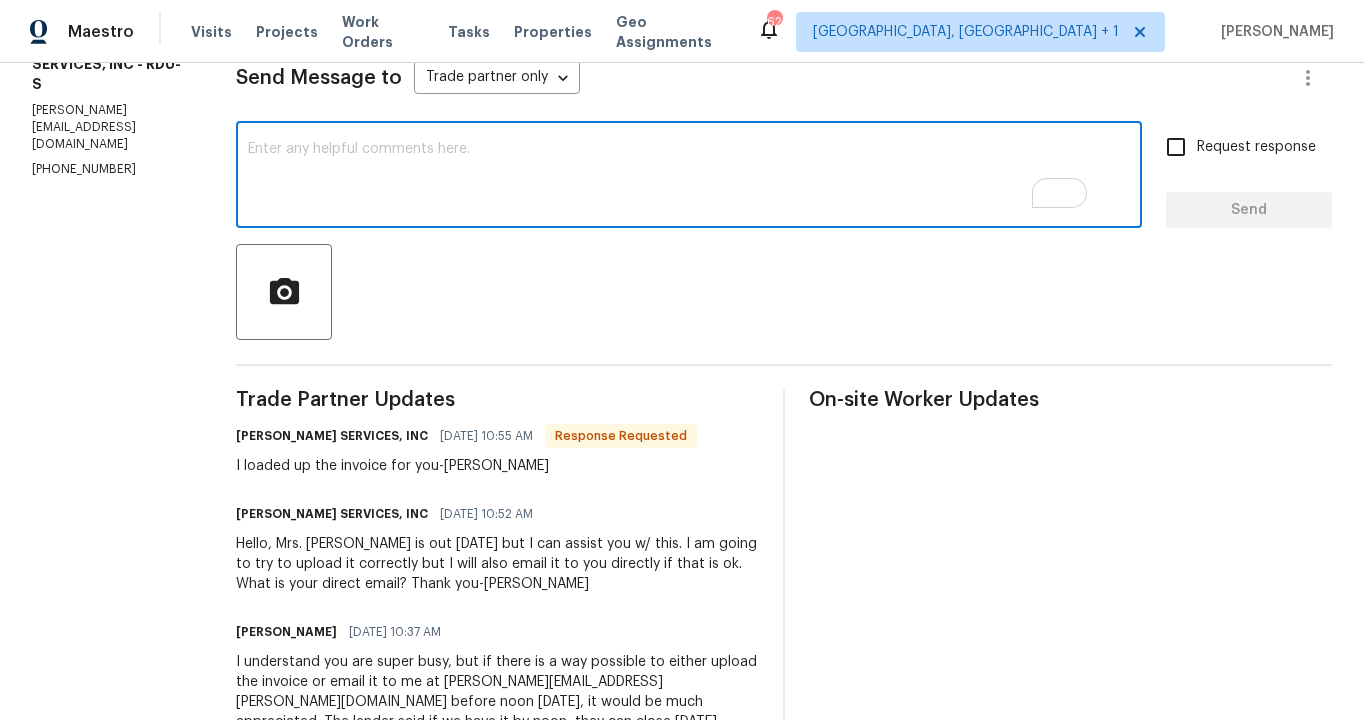 scroll, scrollTop: 289, scrollLeft: 0, axis: vertical 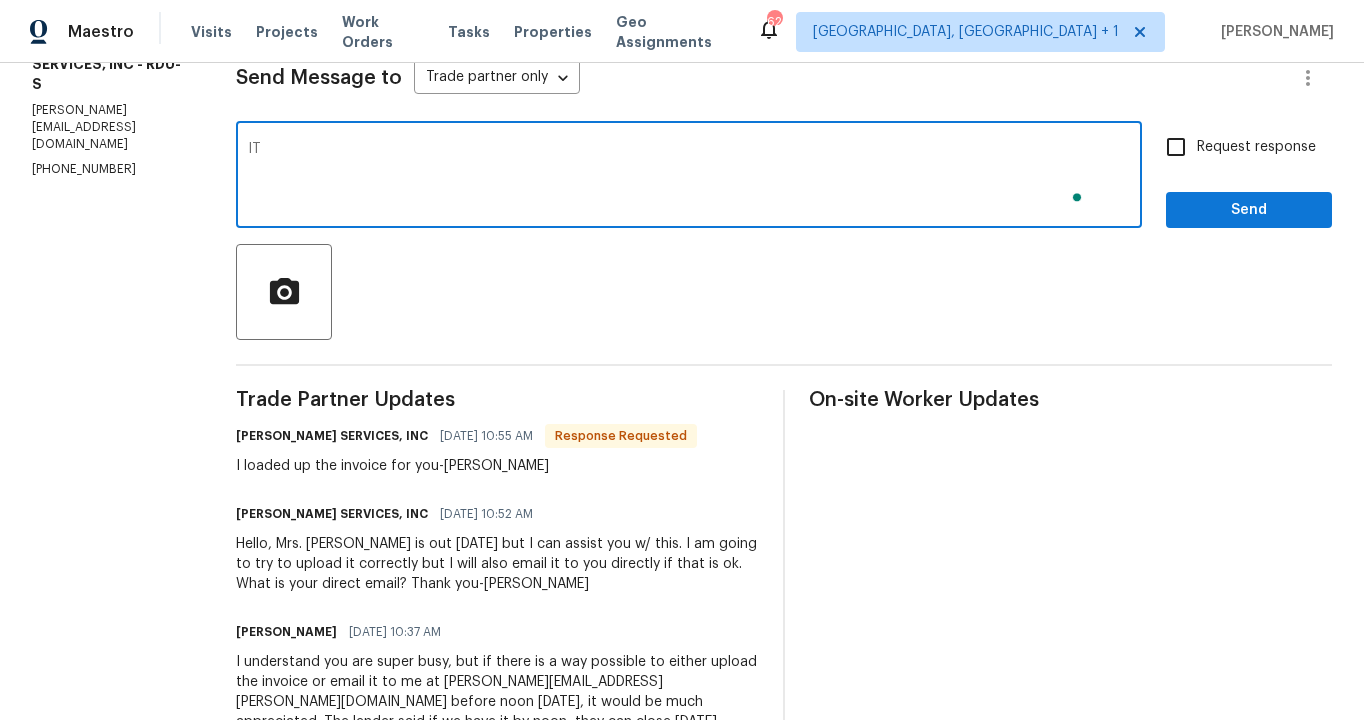 type on "I" 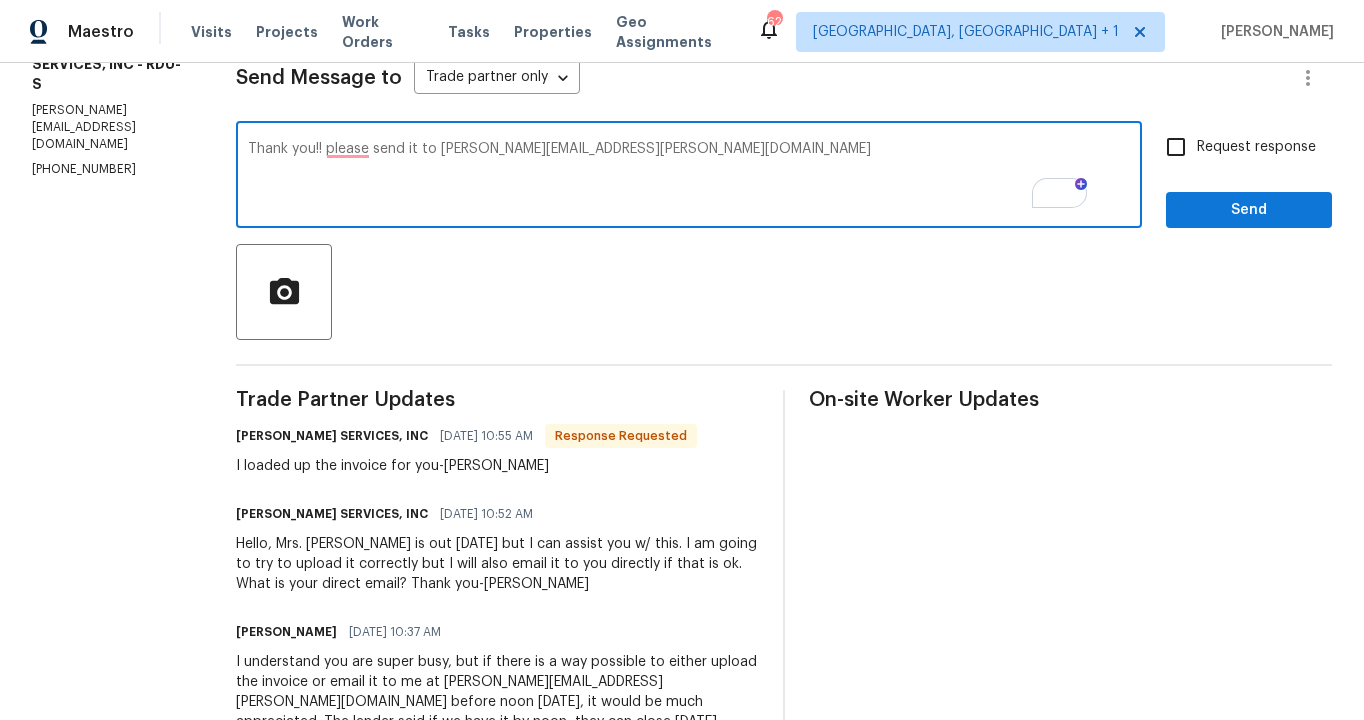 type on "Thank you!! please send it to [PERSON_NAME][EMAIL_ADDRESS][PERSON_NAME][DOMAIN_NAME]" 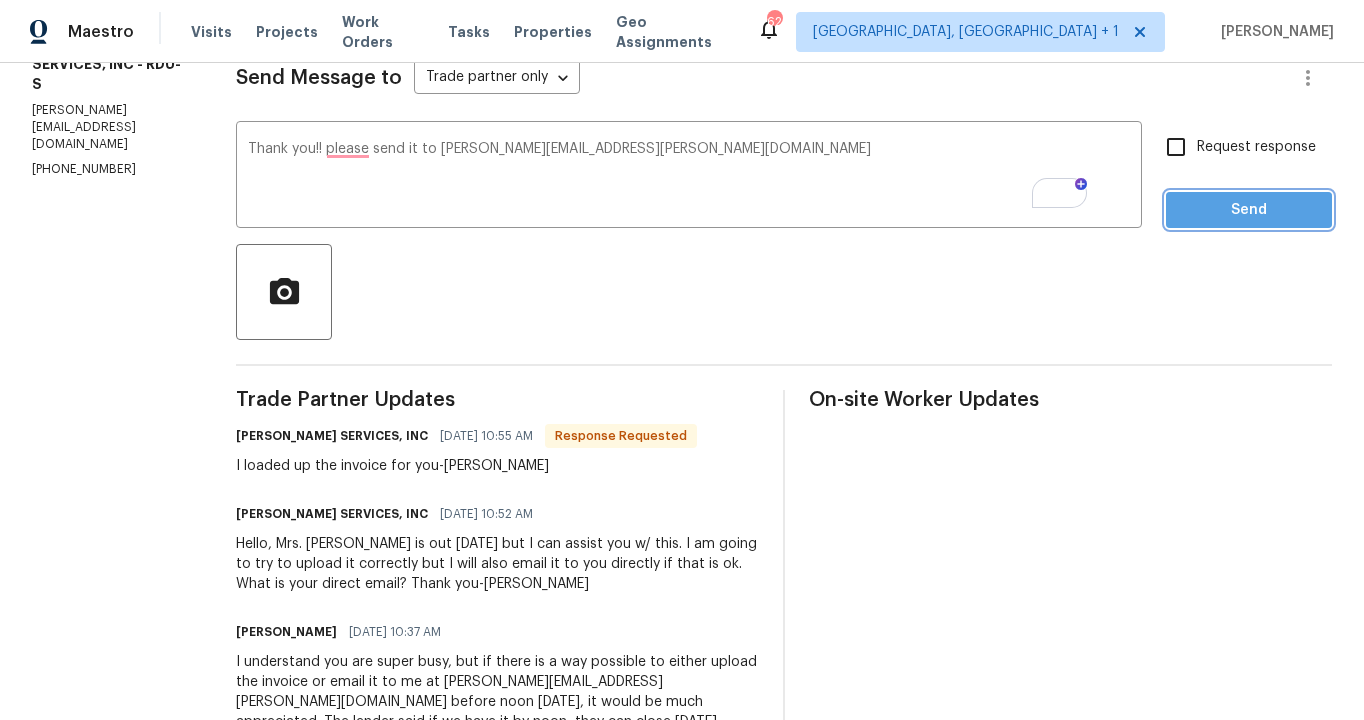 click on "Send" at bounding box center (1249, 210) 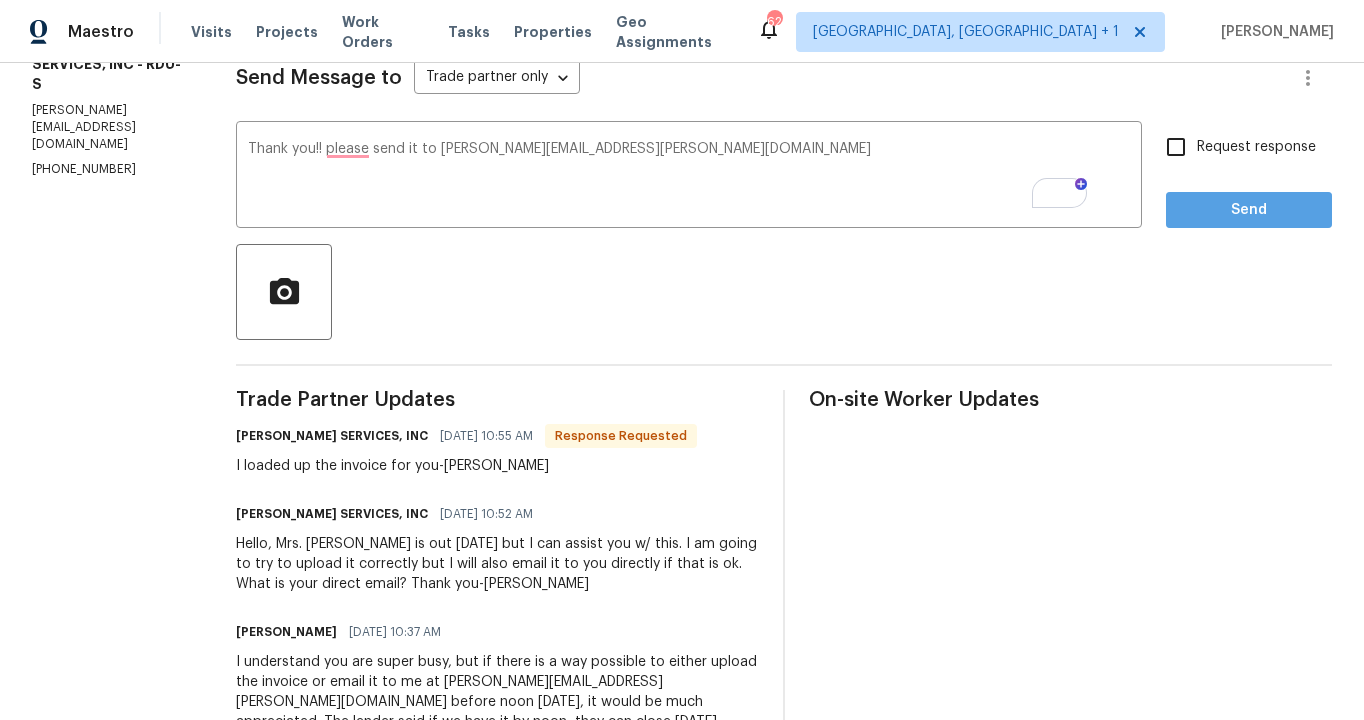 scroll, scrollTop: 43, scrollLeft: 0, axis: vertical 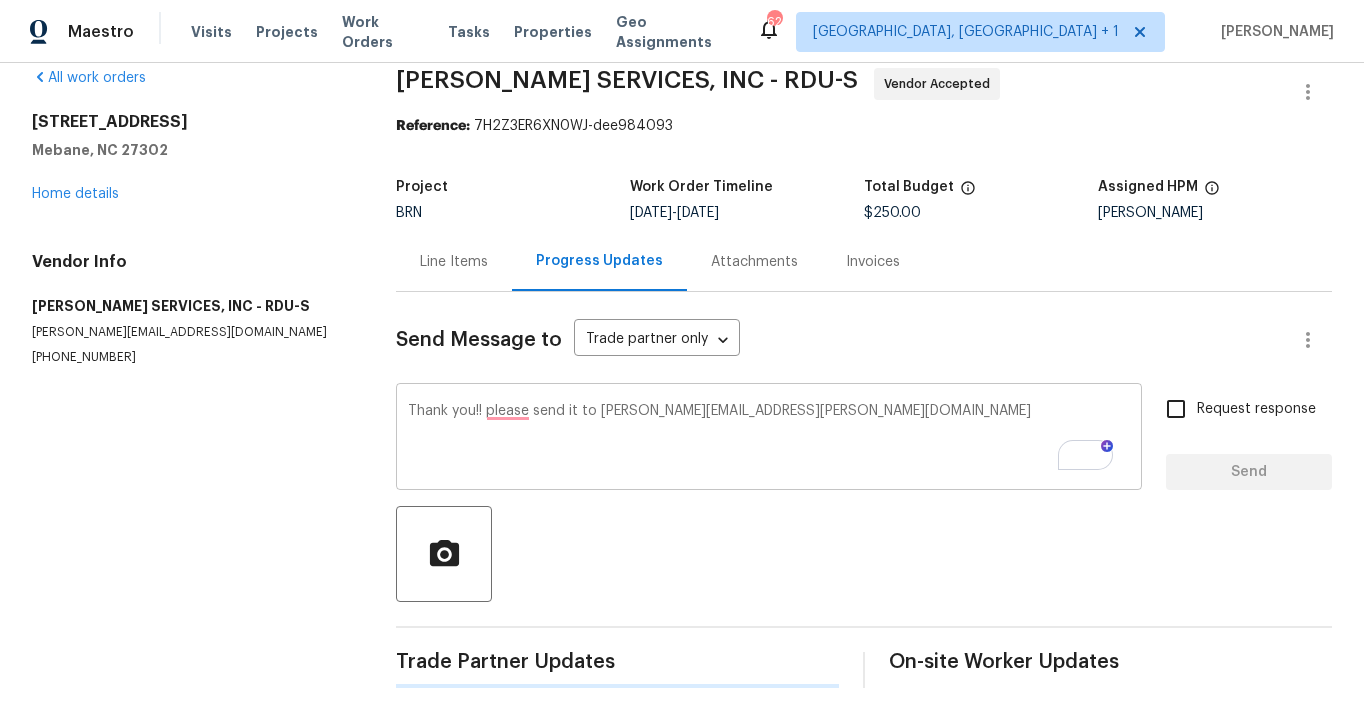 type 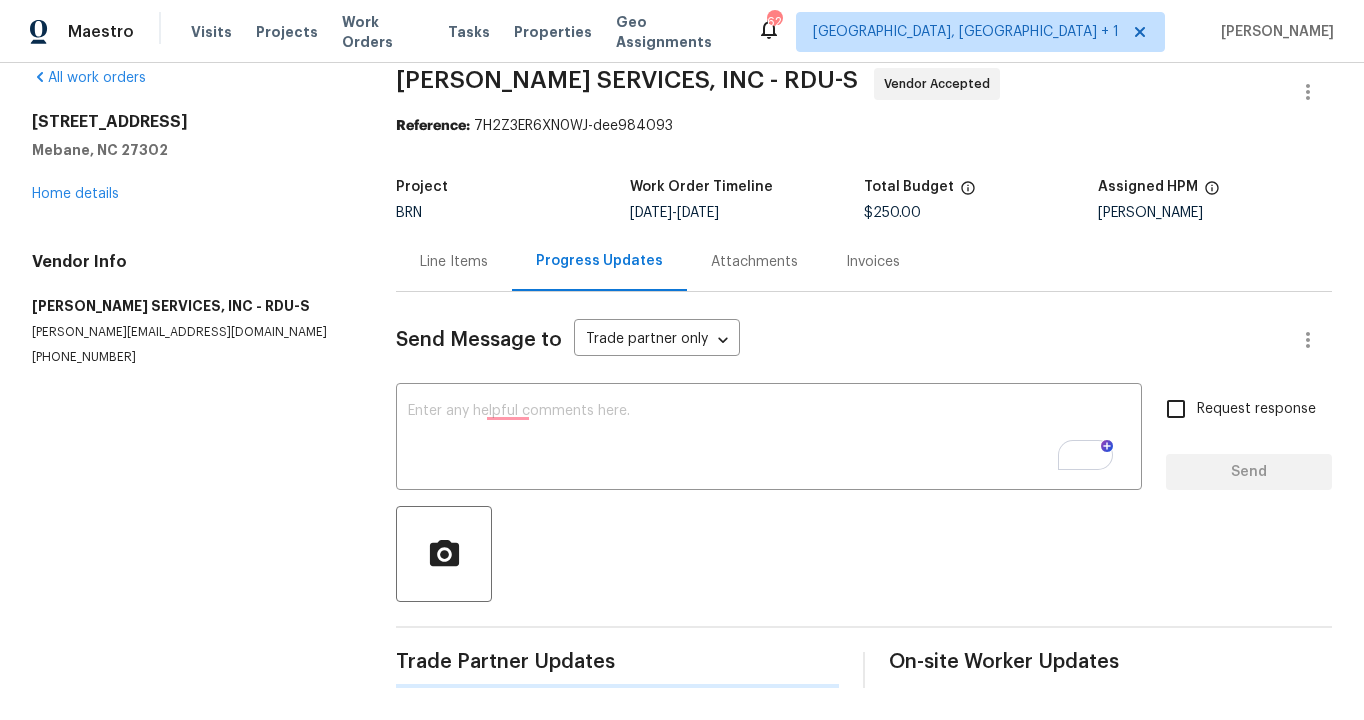 scroll, scrollTop: 289, scrollLeft: 0, axis: vertical 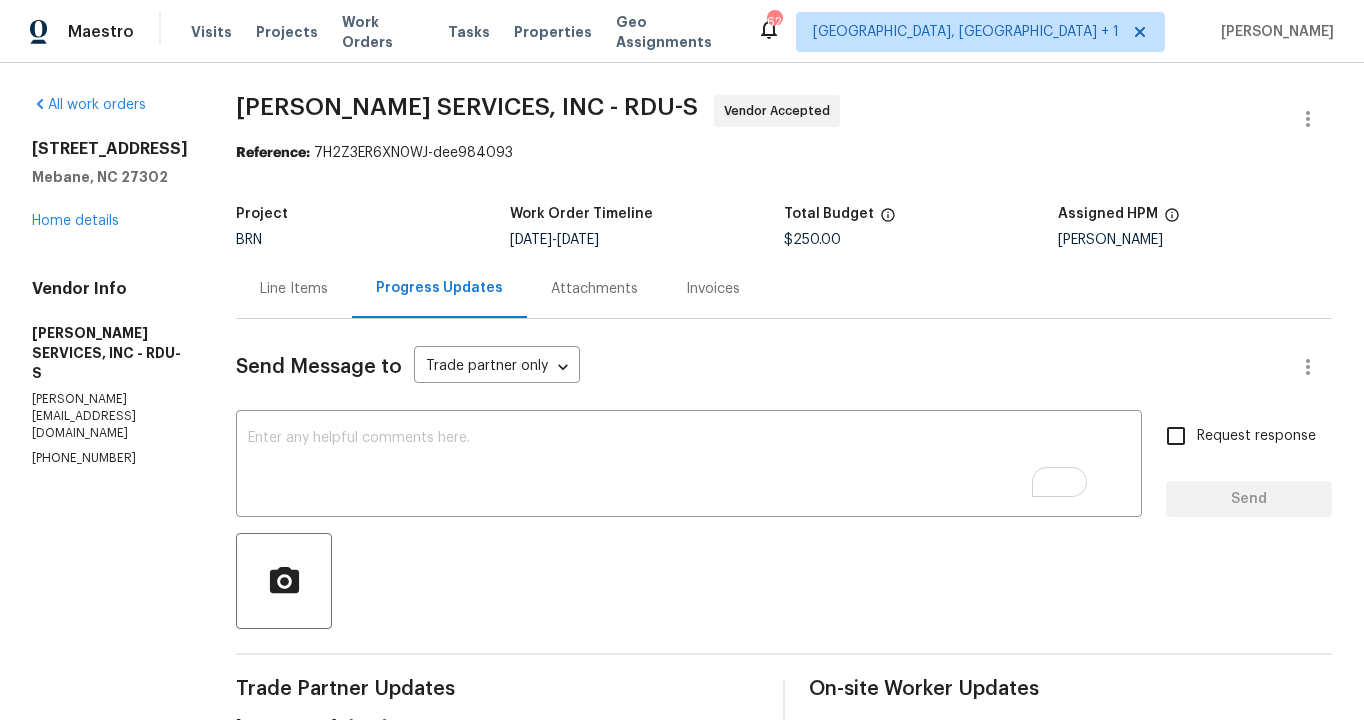 click on "Line Items" at bounding box center [294, 288] 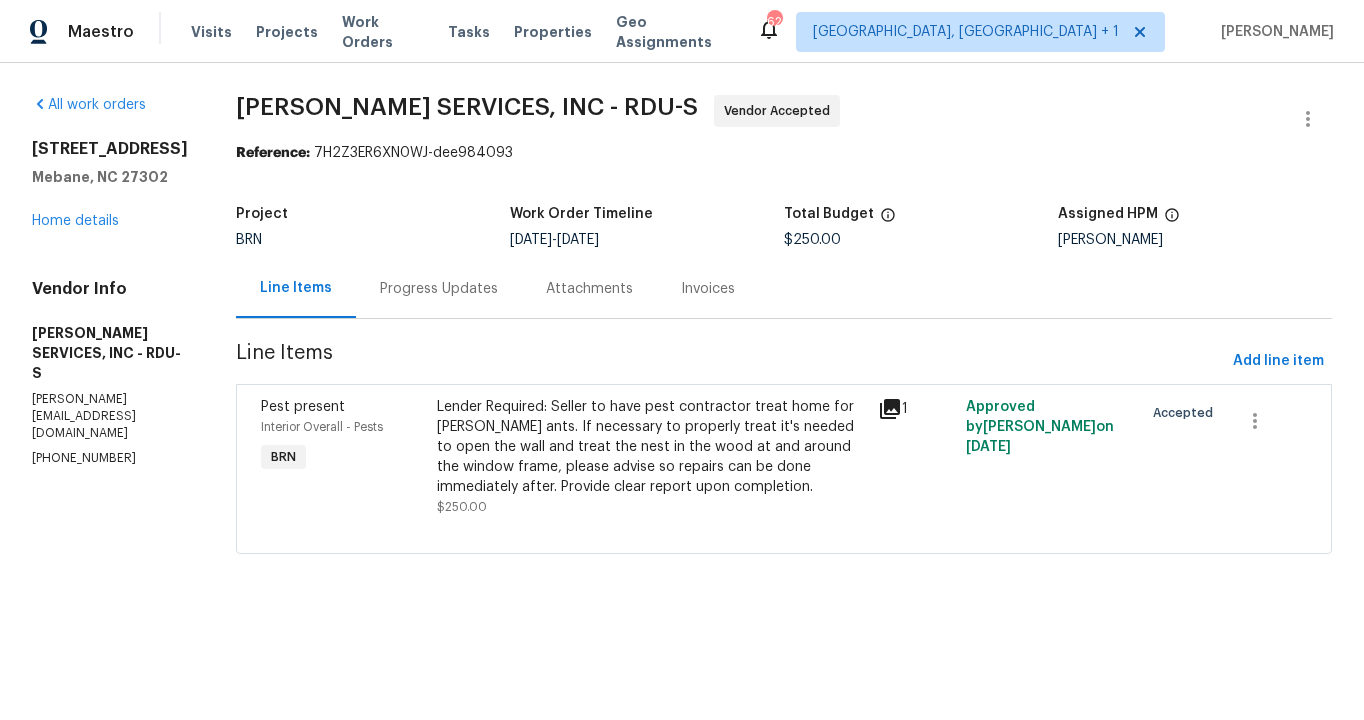 click on "Progress Updates" at bounding box center (439, 289) 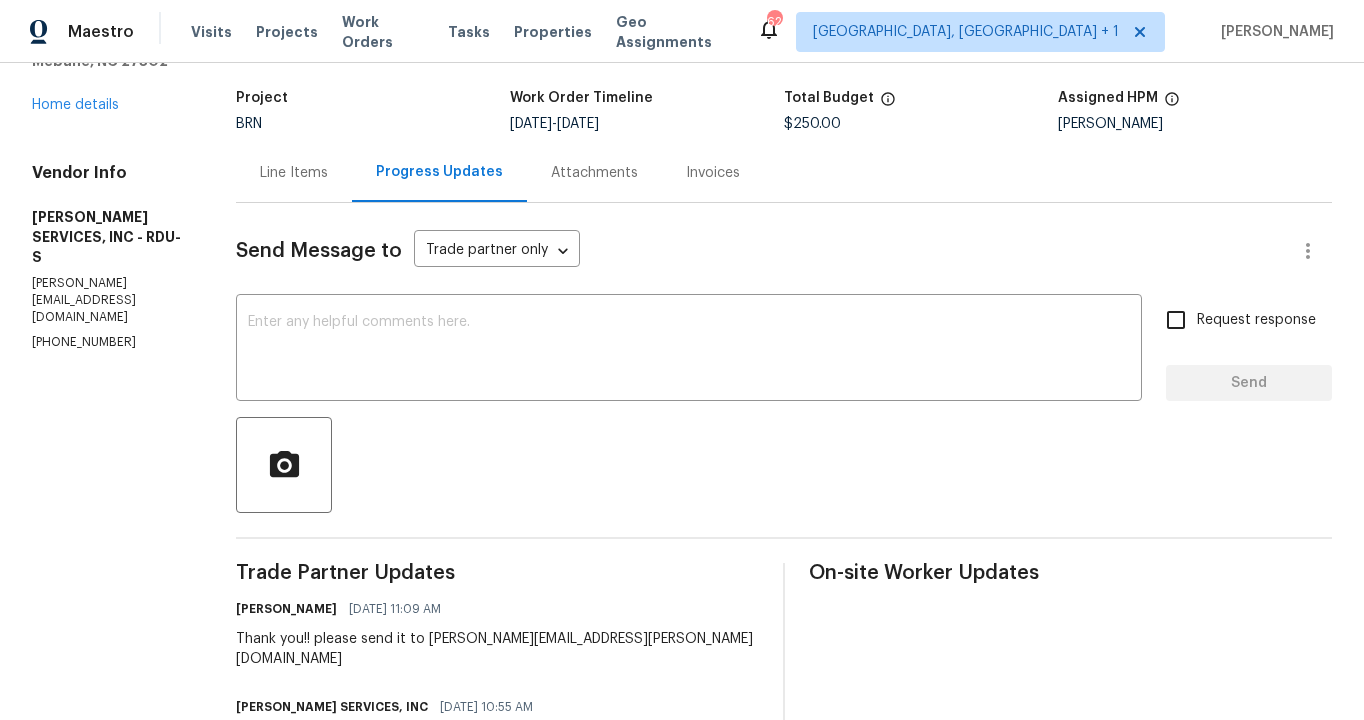scroll, scrollTop: 0, scrollLeft: 0, axis: both 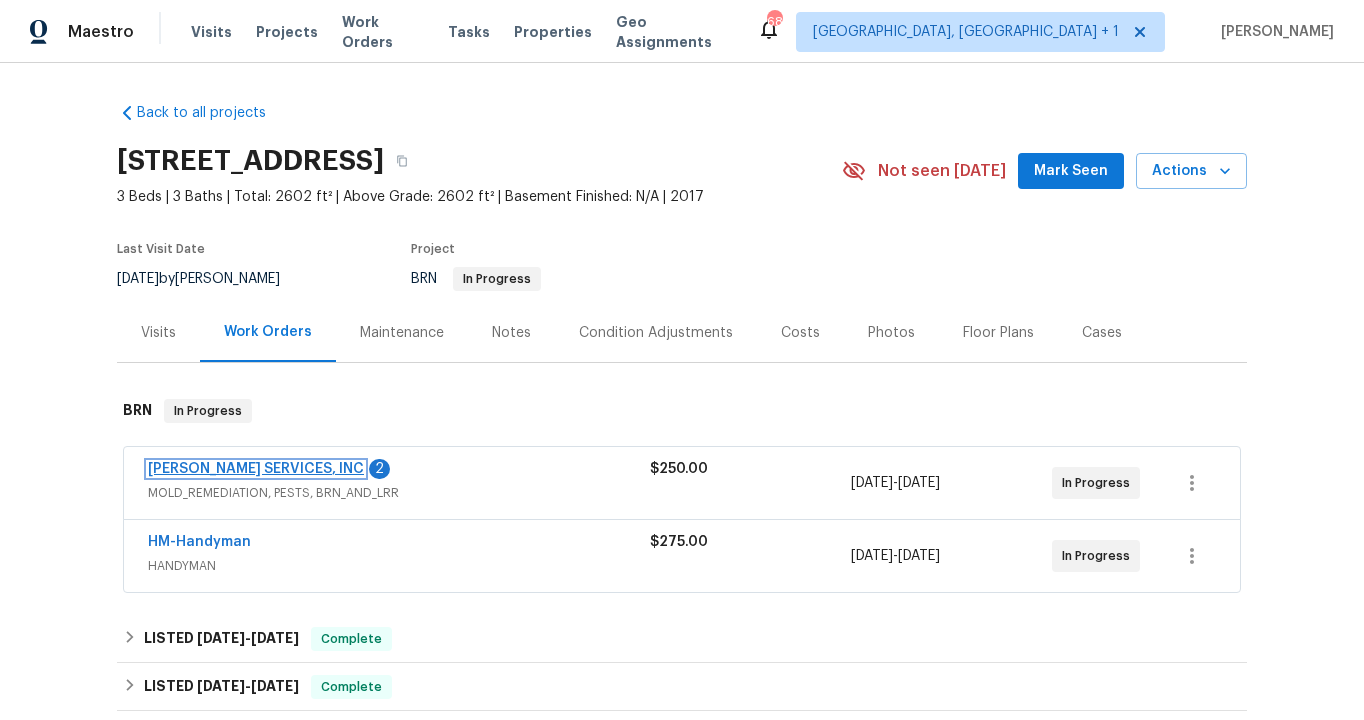 click on "[PERSON_NAME] SERVICES, INC" at bounding box center (256, 469) 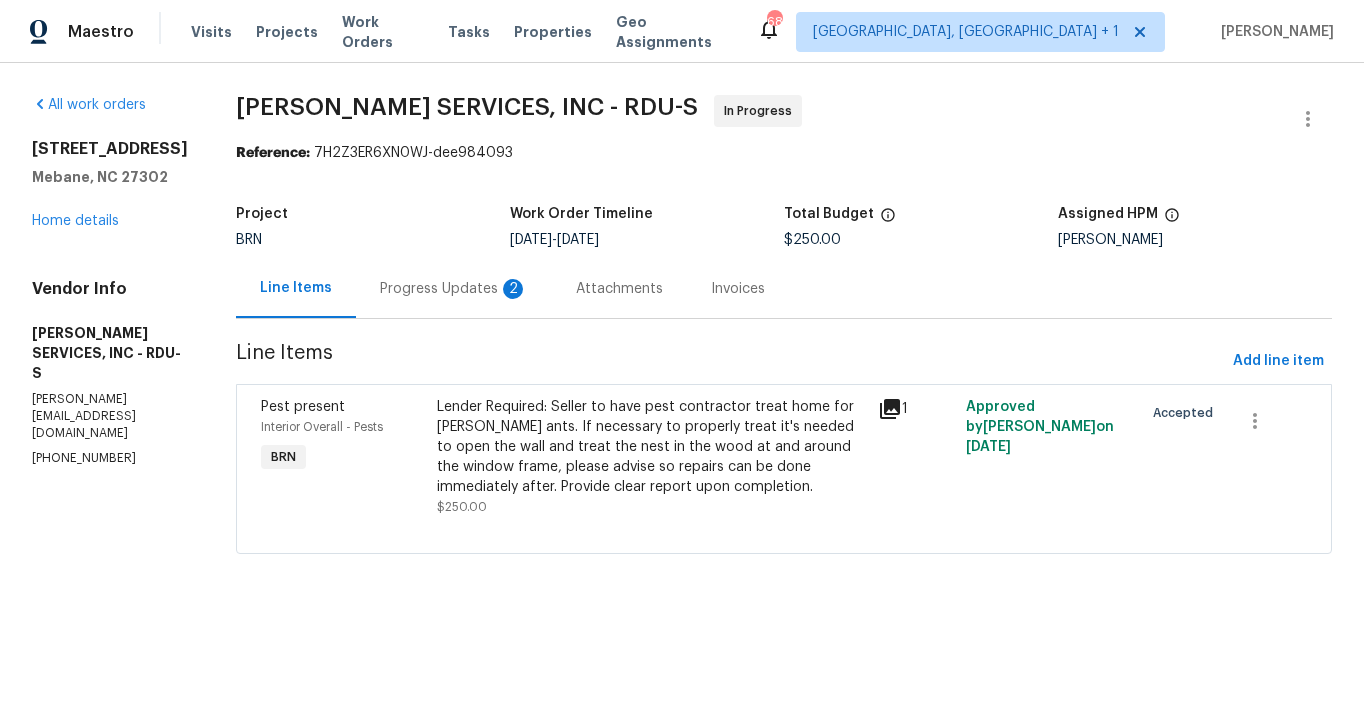 click on "Progress Updates 2" at bounding box center (454, 289) 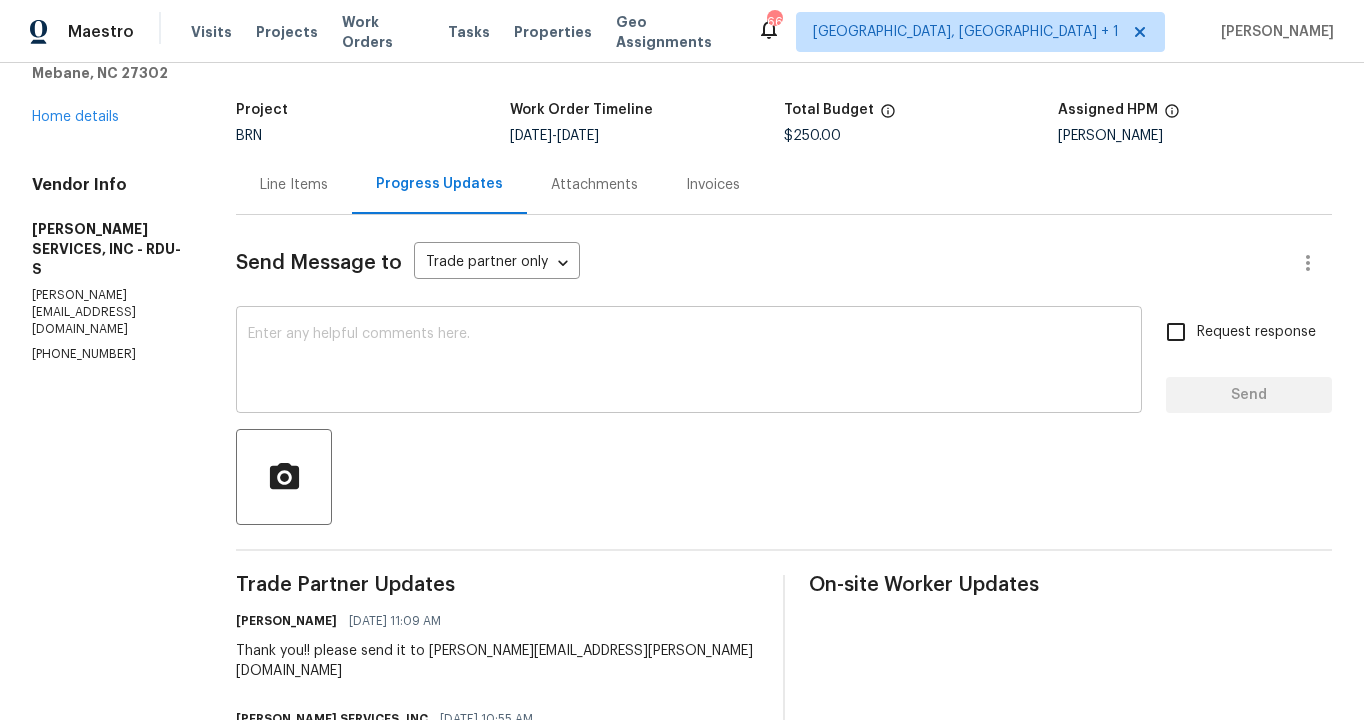 scroll, scrollTop: 0, scrollLeft: 0, axis: both 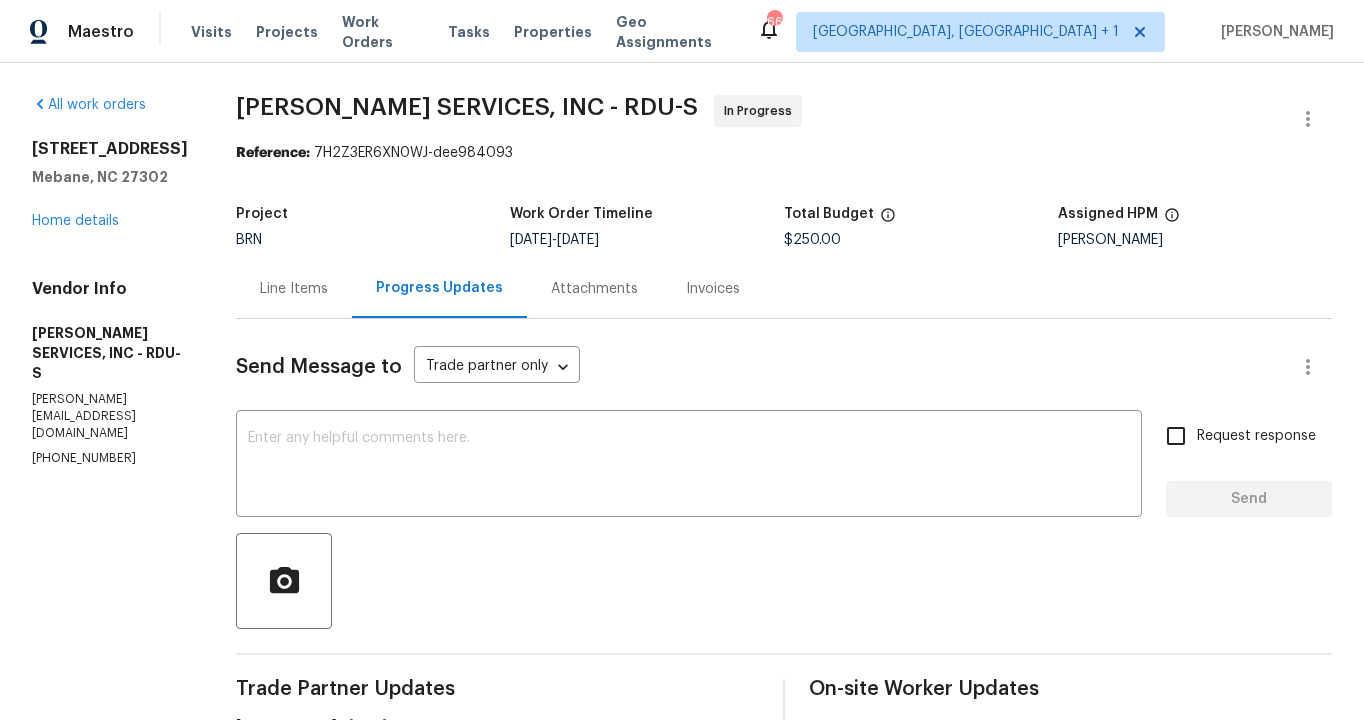 click on "Invoices" at bounding box center [713, 289] 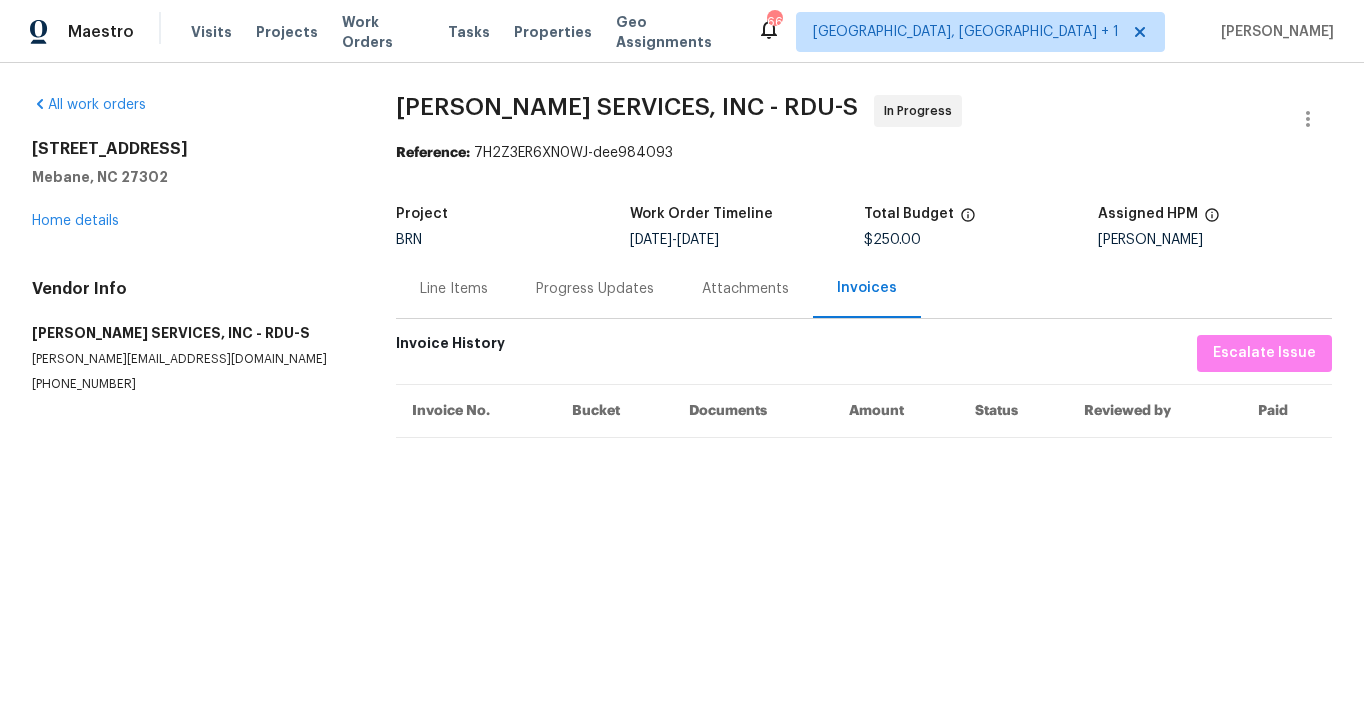 click on "Line Items" at bounding box center [454, 289] 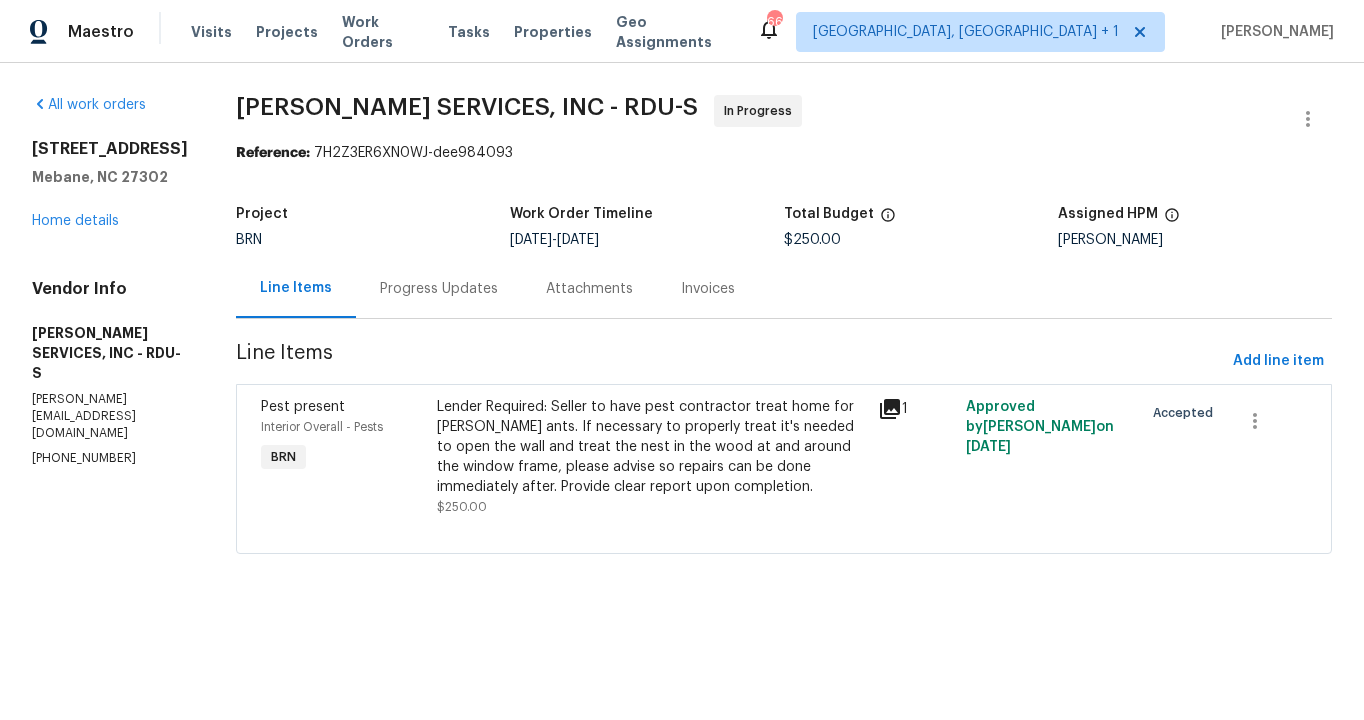 click on "Attachments" at bounding box center [589, 289] 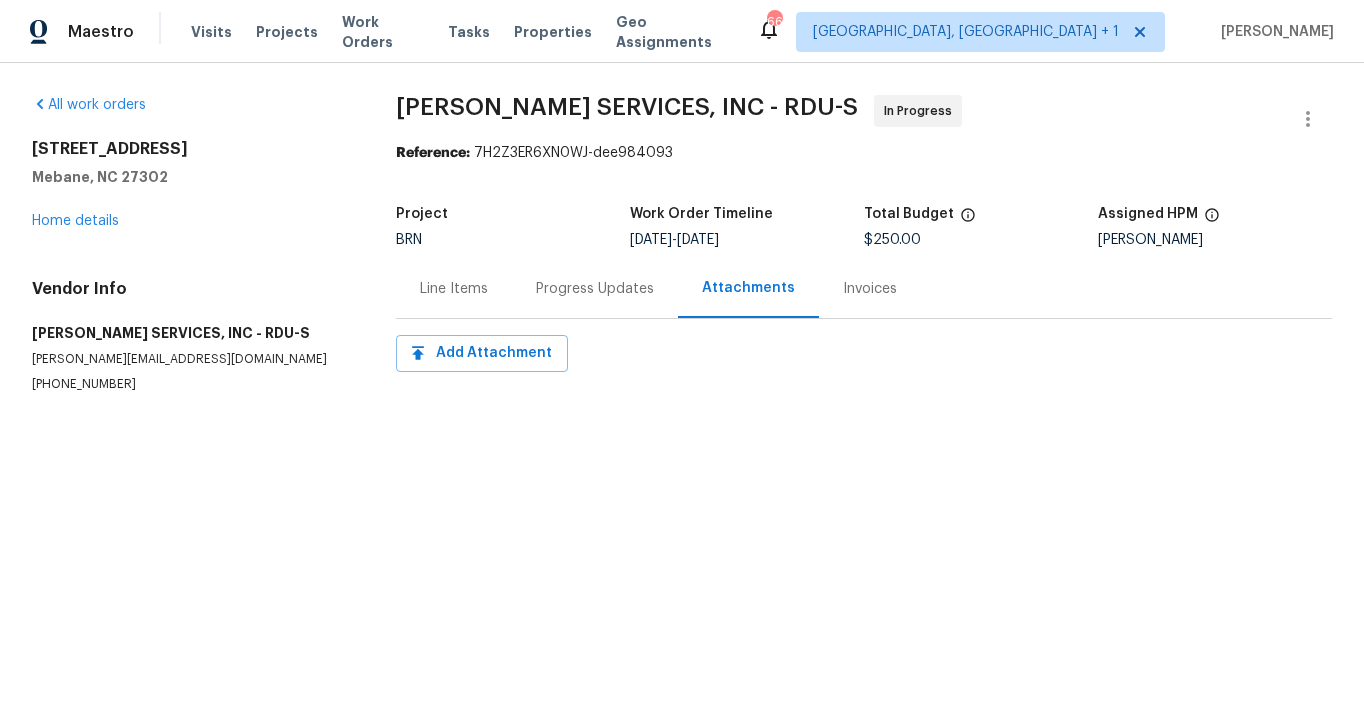 click on "Line Items" at bounding box center [454, 289] 